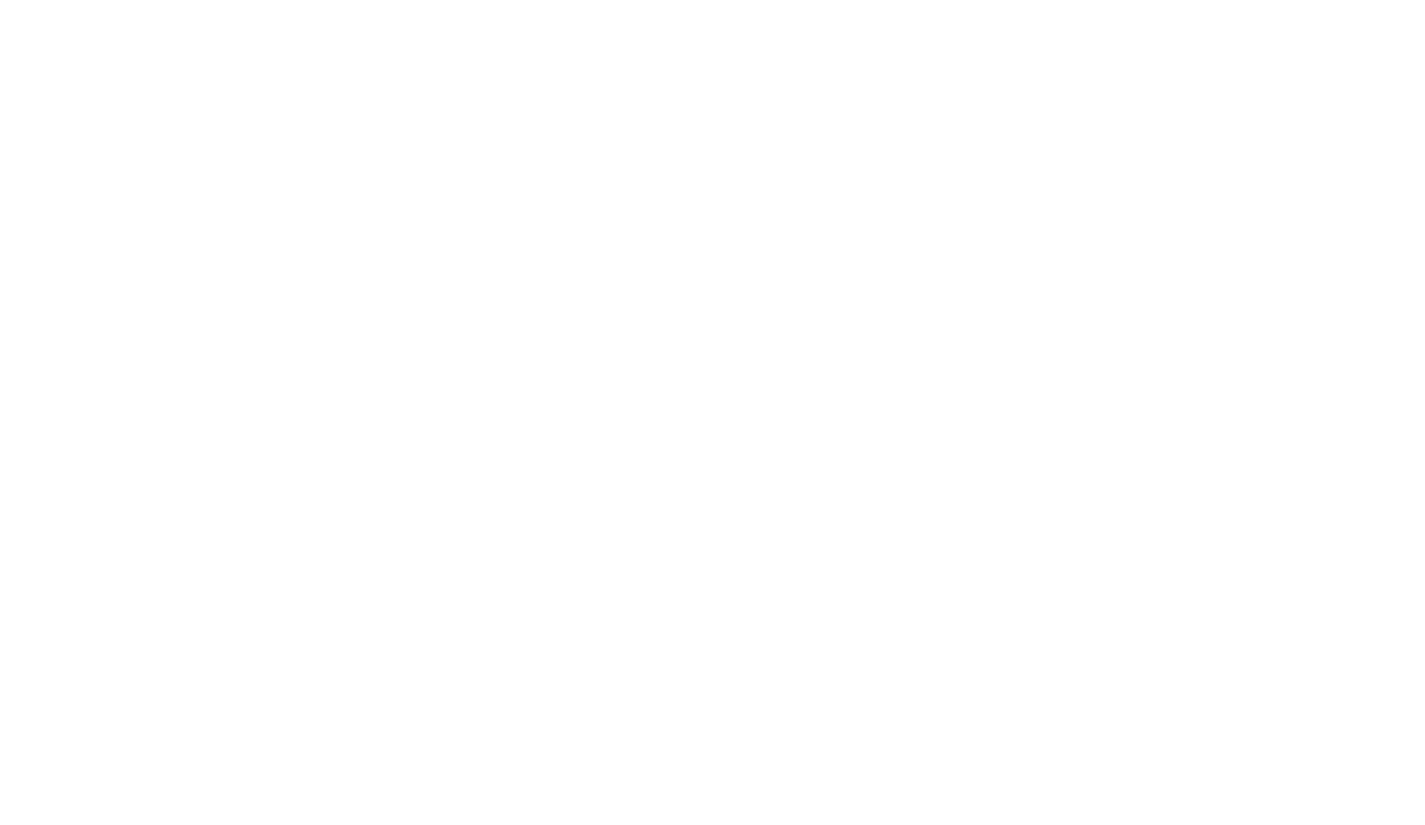 scroll, scrollTop: 0, scrollLeft: 0, axis: both 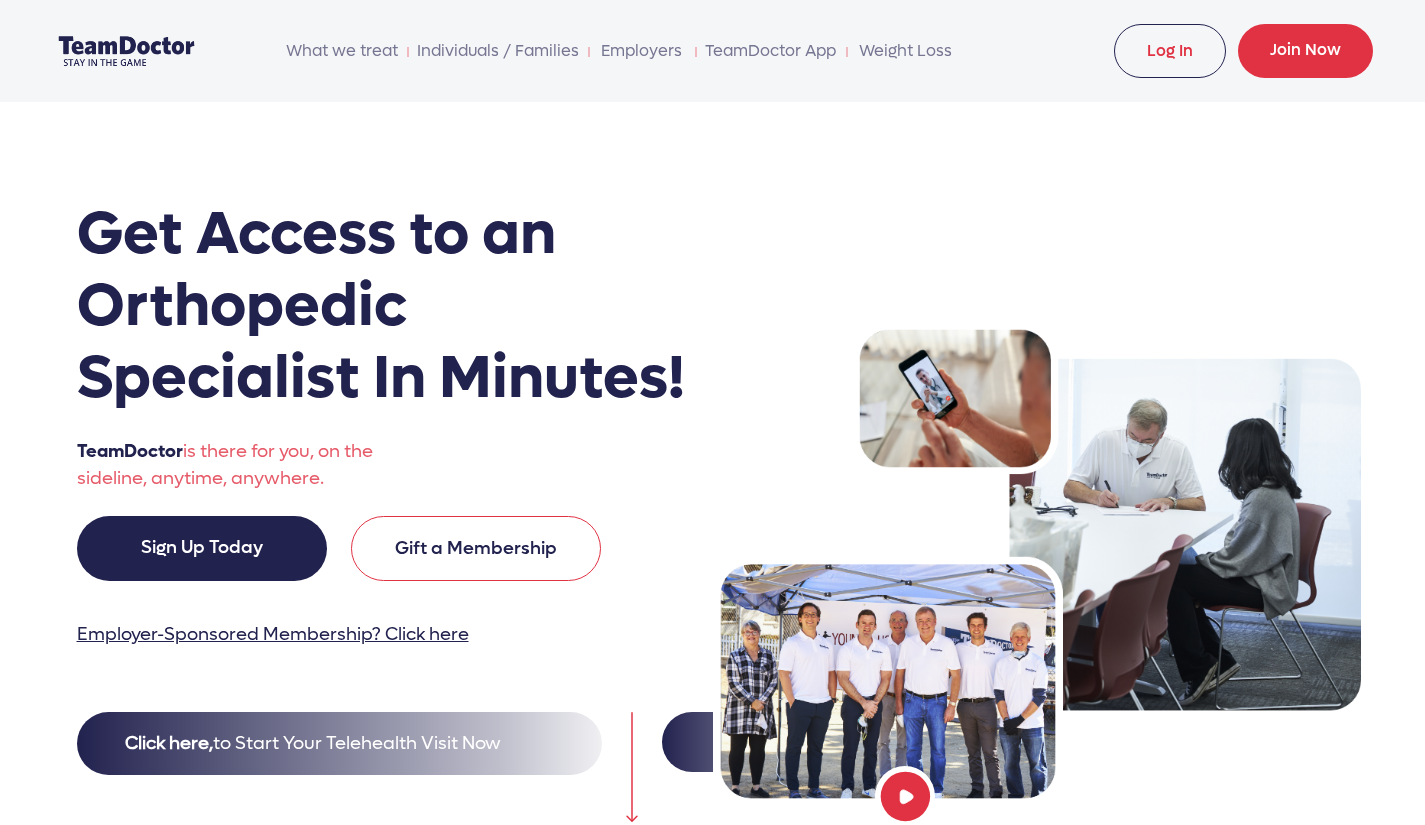 click on "Log In" at bounding box center (1170, 51) 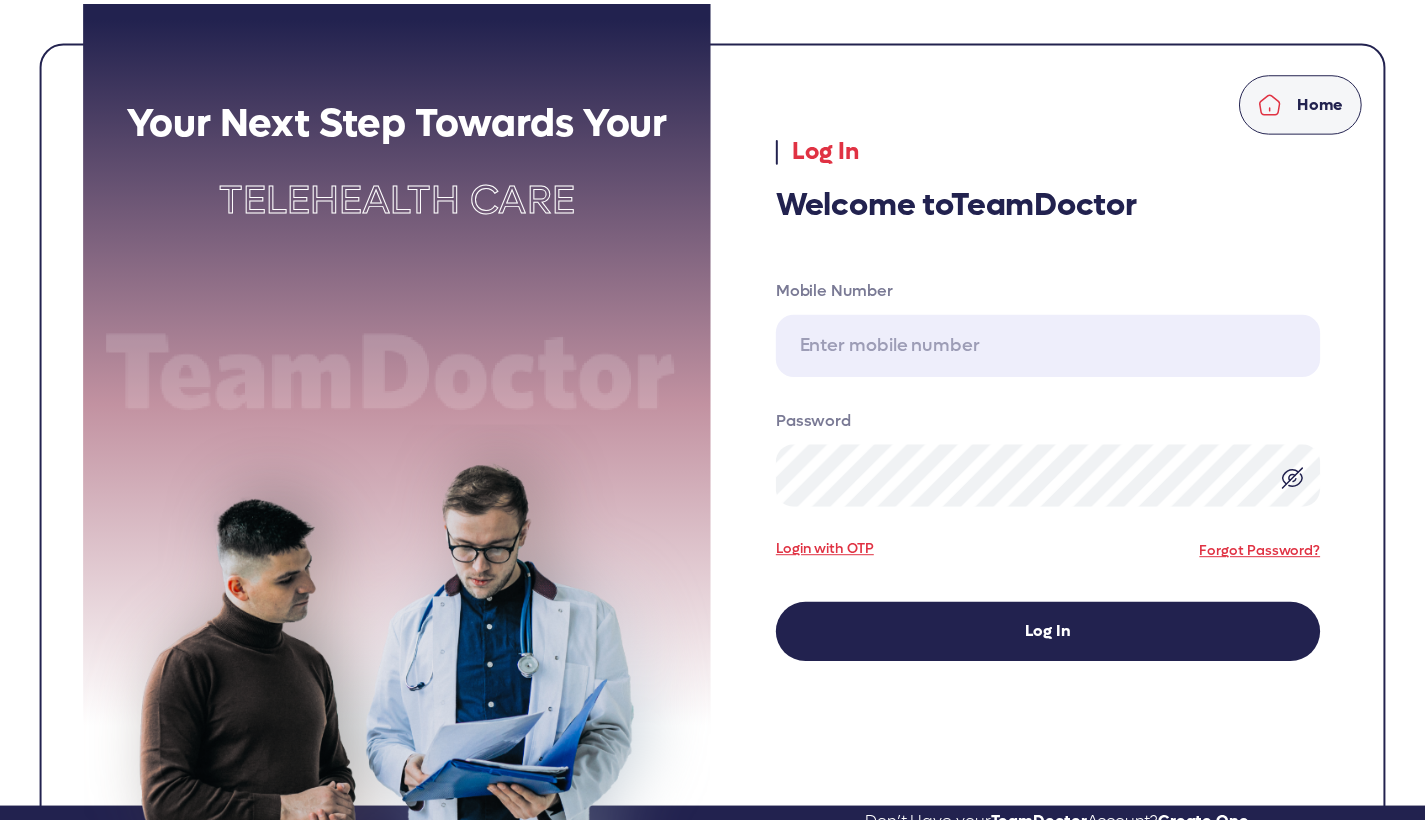 scroll, scrollTop: 0, scrollLeft: 0, axis: both 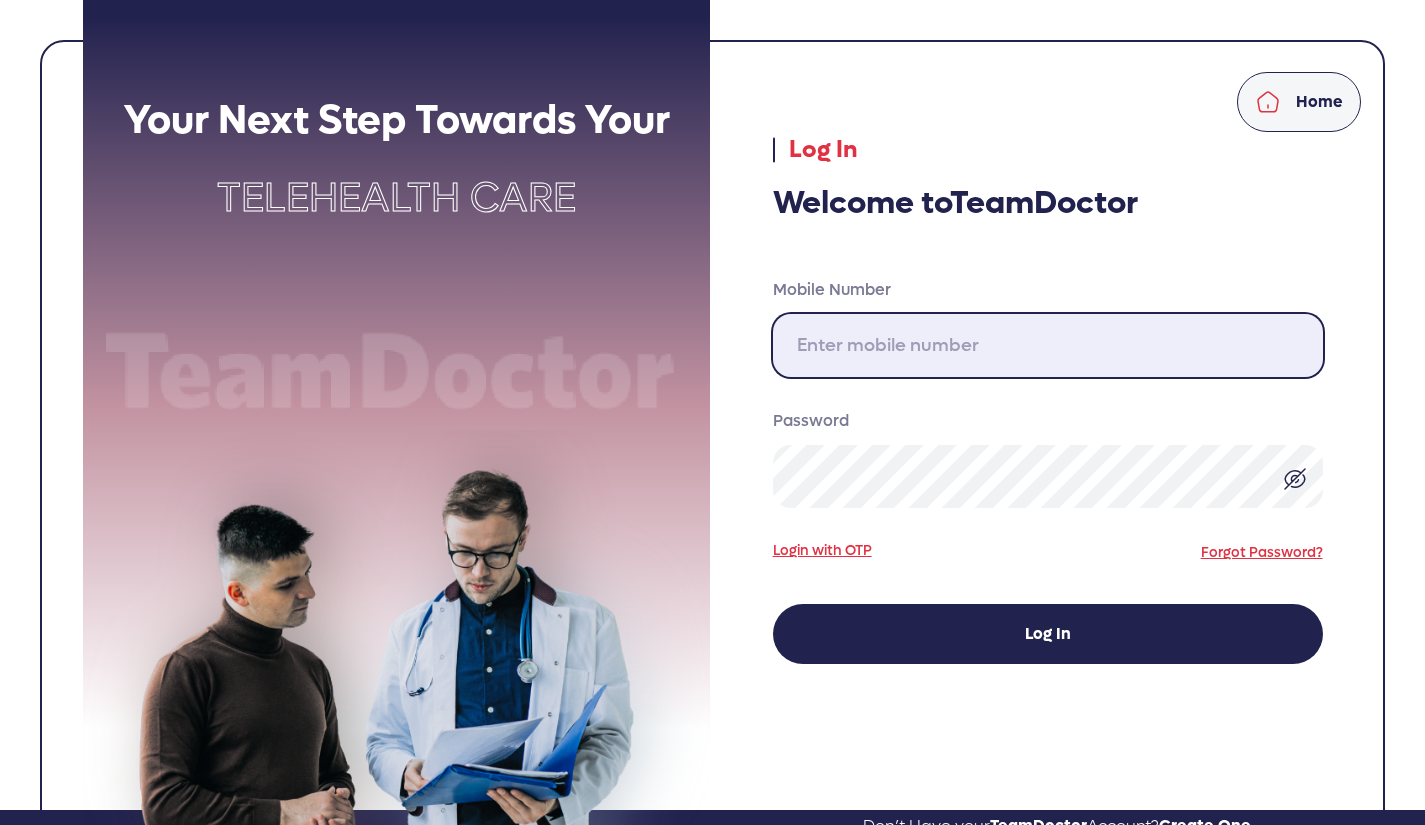 click on "Mobile Number" at bounding box center [1048, 345] 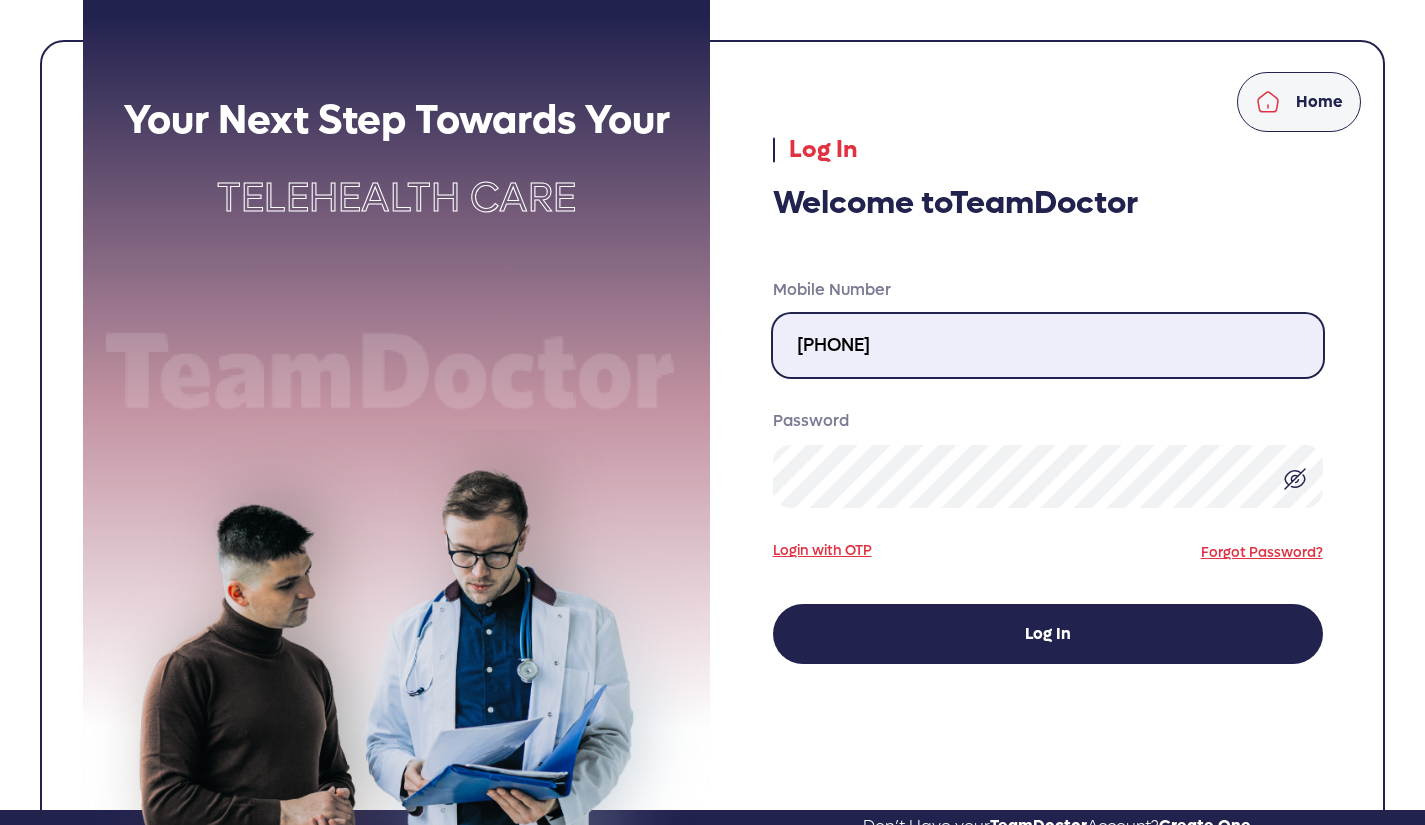 type on "[PHONE]" 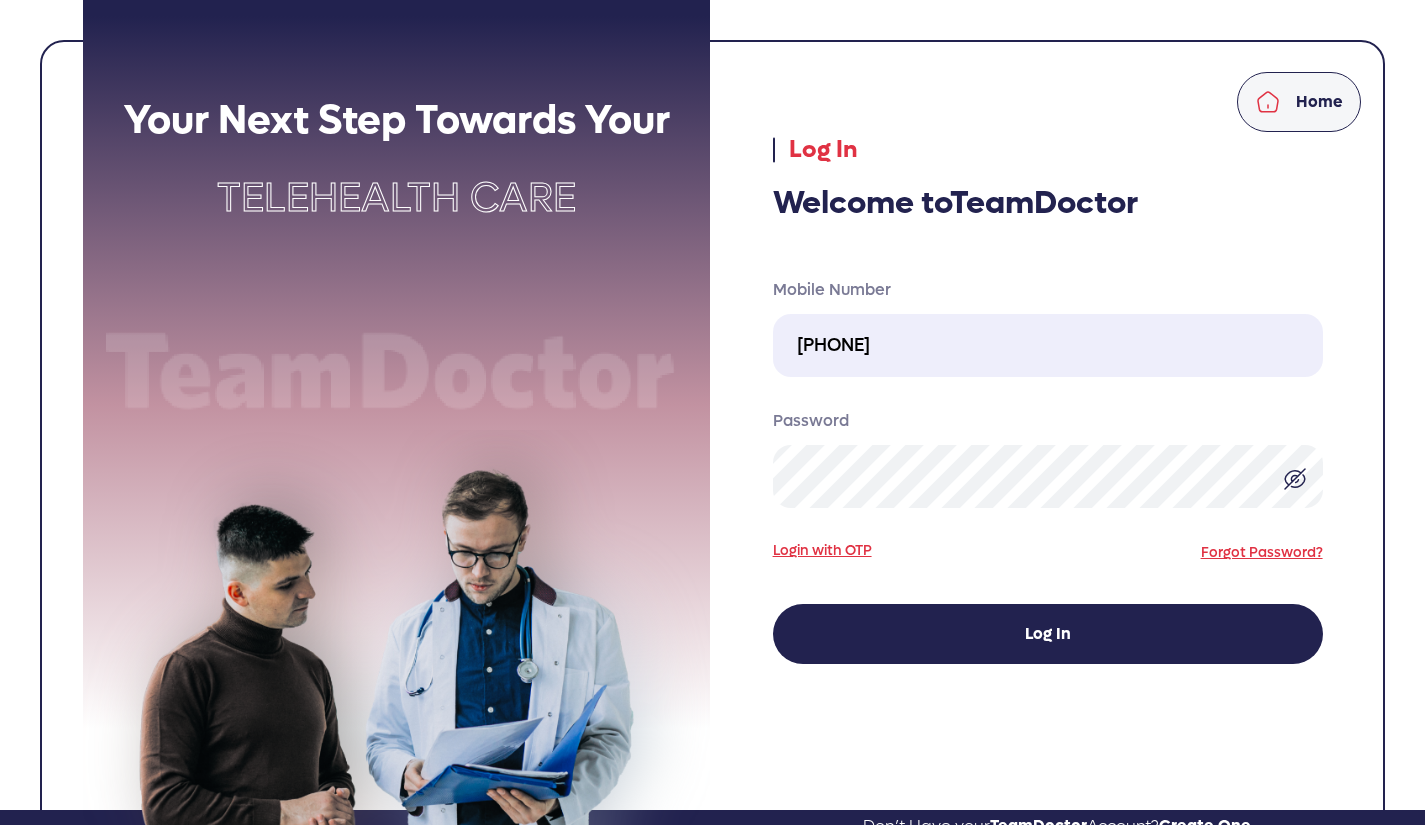 click on "Log In" at bounding box center [1048, 634] 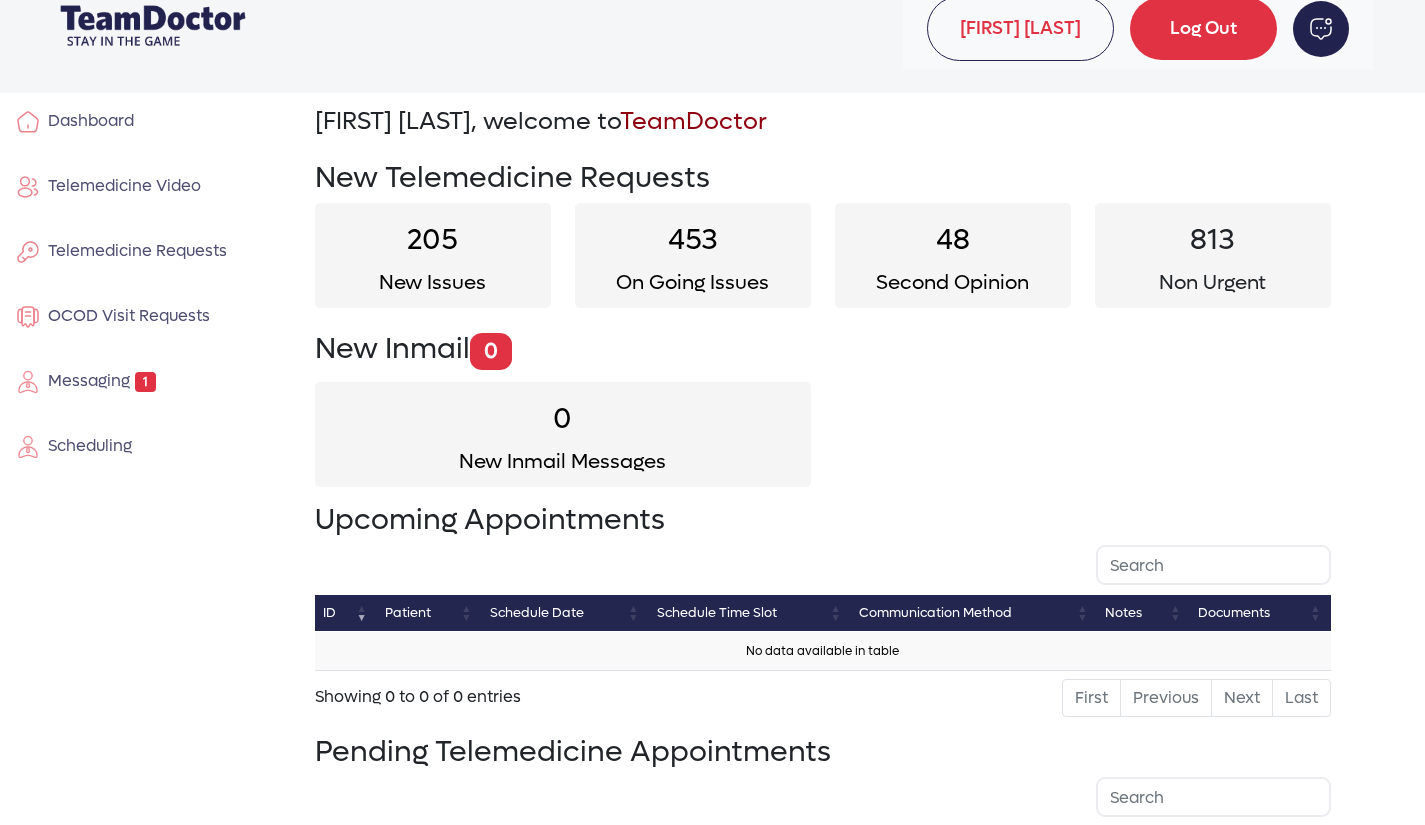 scroll, scrollTop: 0, scrollLeft: 0, axis: both 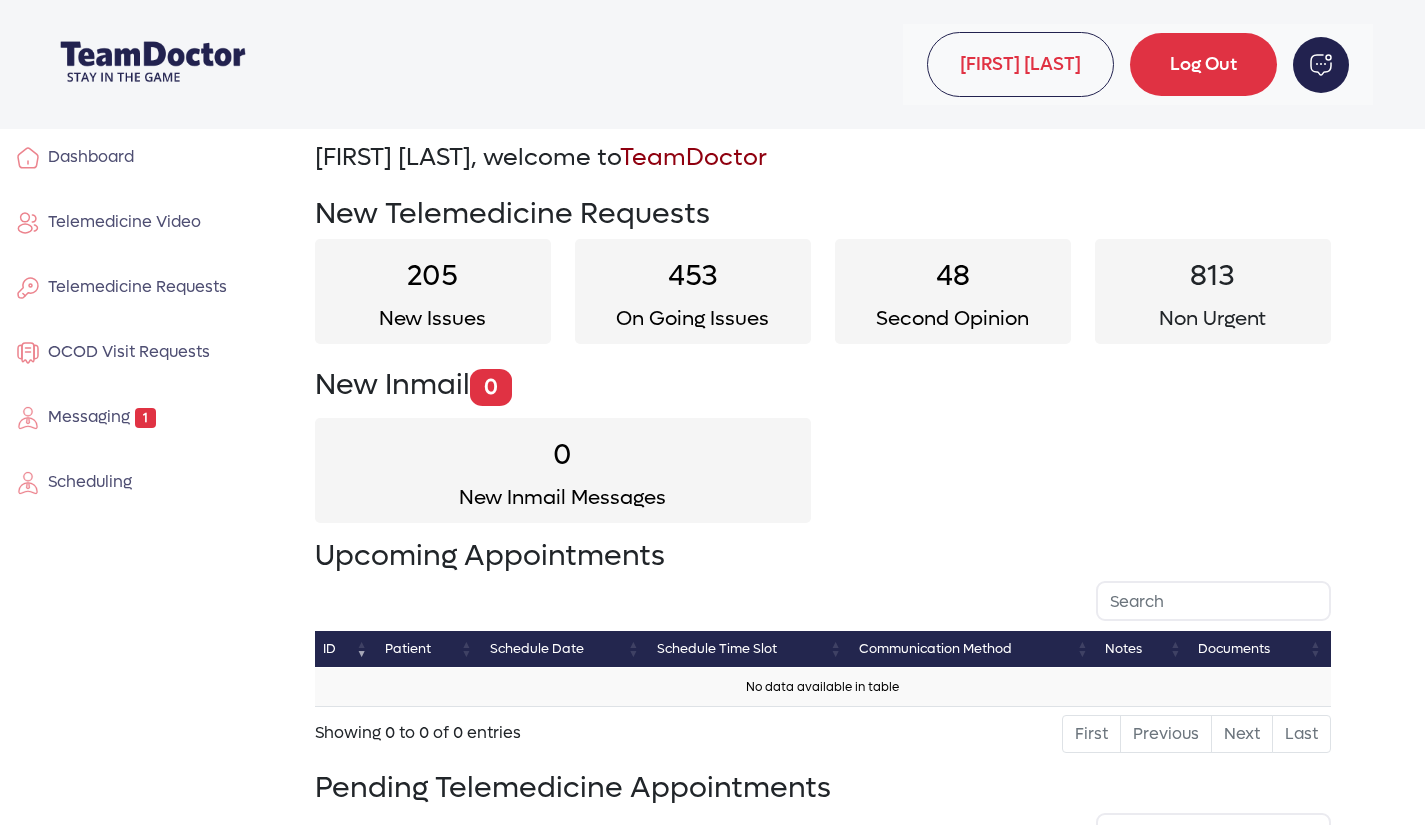 click on "Log Out" at bounding box center [1203, 64] 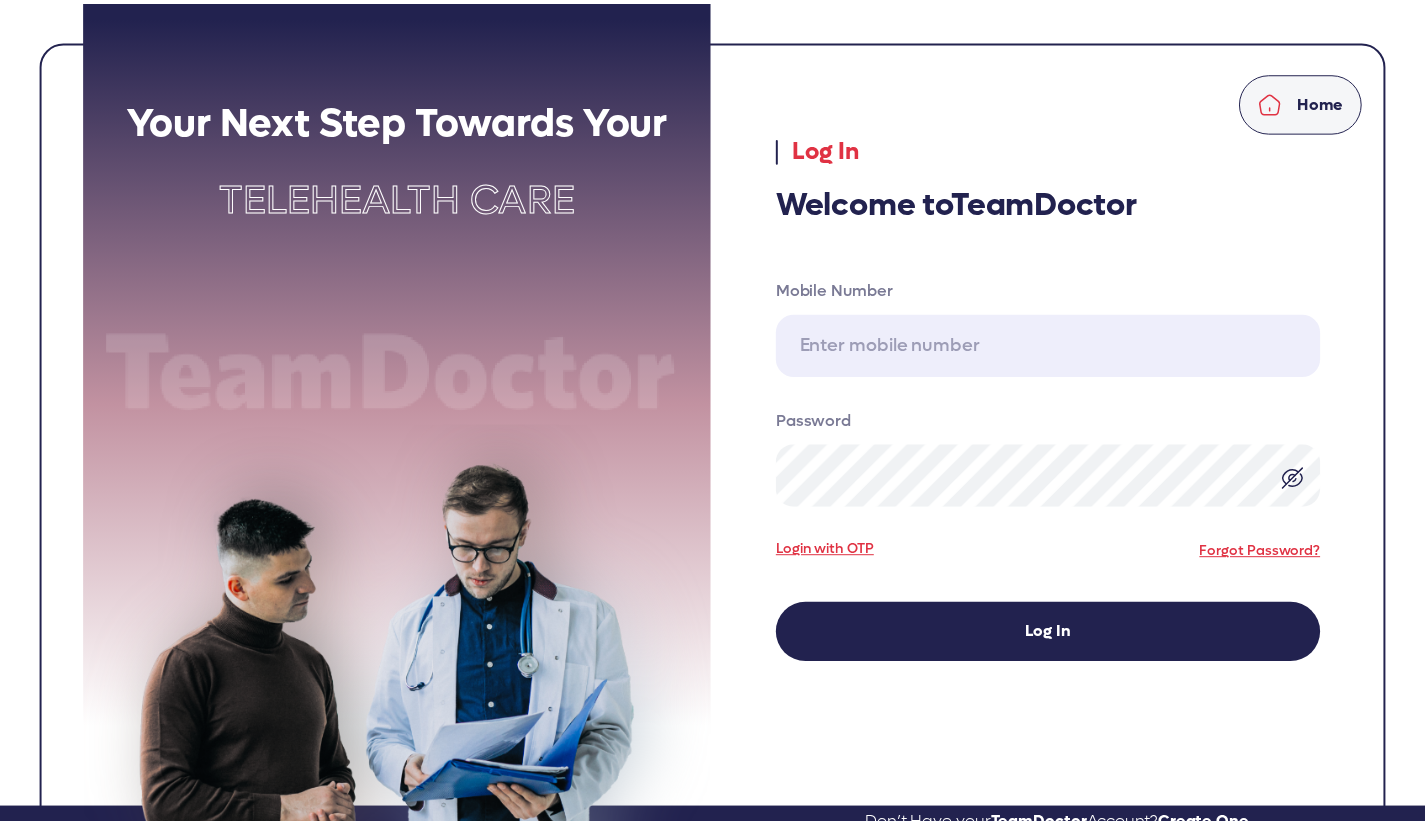 scroll, scrollTop: 0, scrollLeft: 0, axis: both 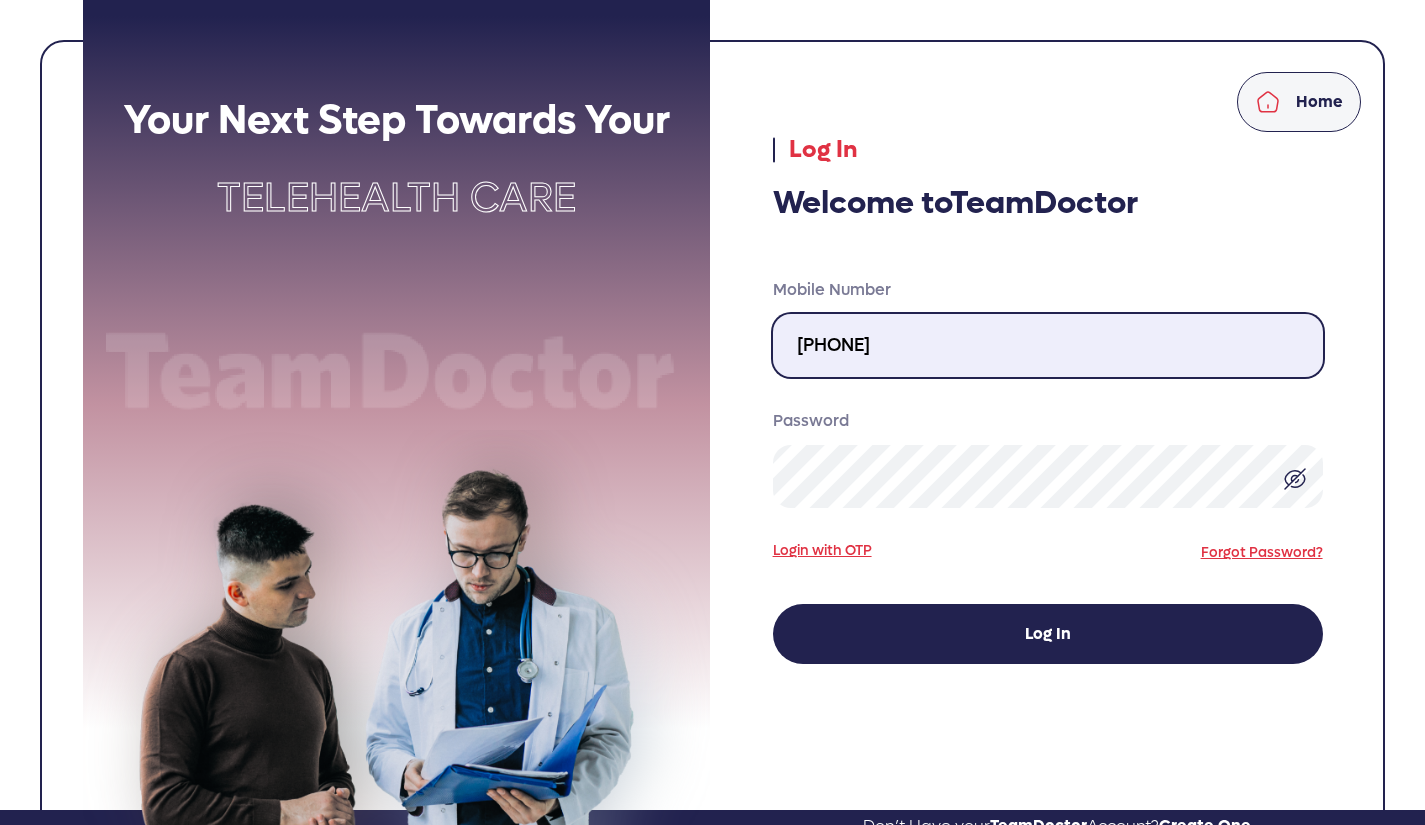drag, startPoint x: 905, startPoint y: 347, endPoint x: 624, endPoint y: 344, distance: 281.01602 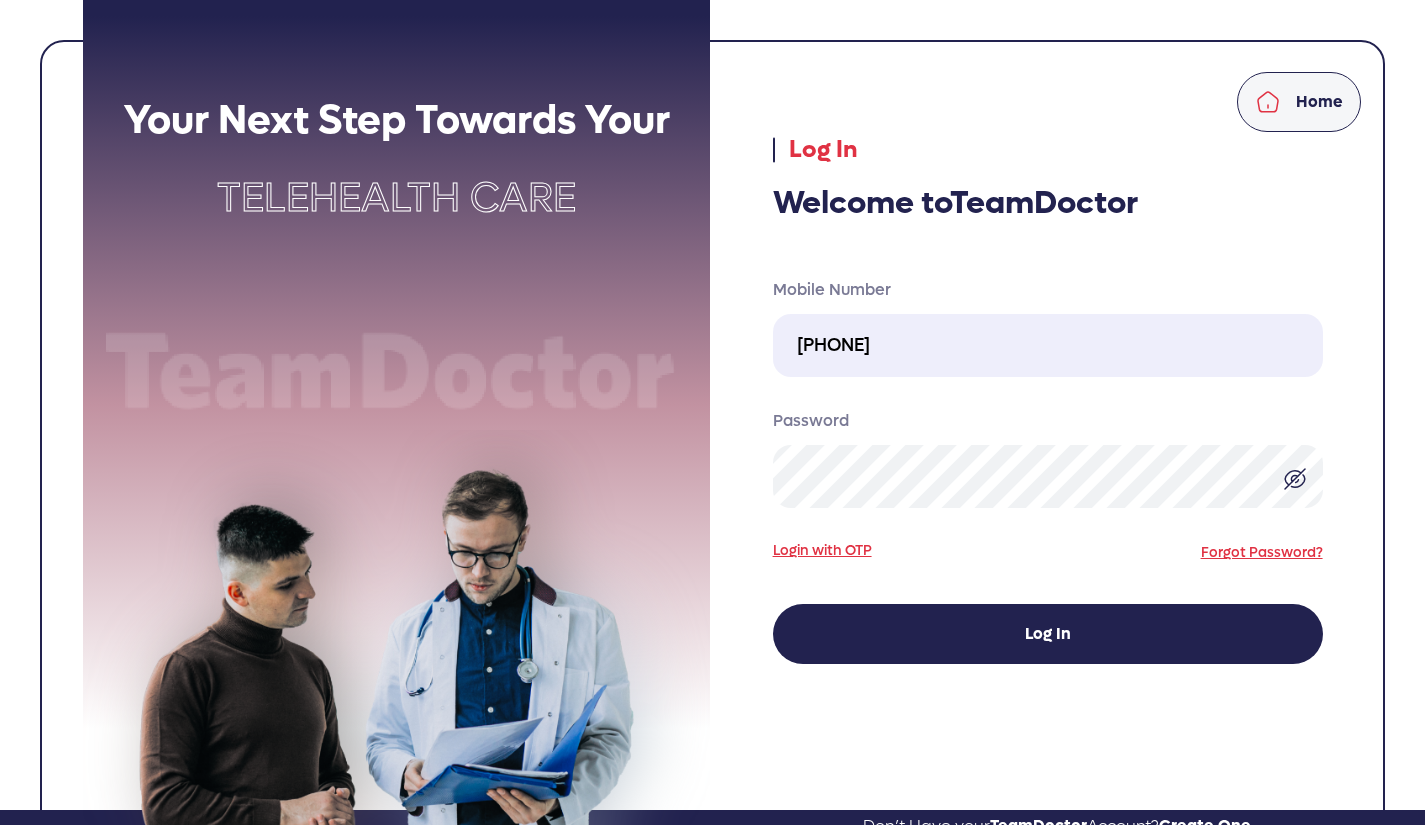 click on "Home Log In Welcome to  TeamDoctor Mobile Number [PHONE] Password Login with OTP Forgot Password? Log In" at bounding box center (1047, 405) 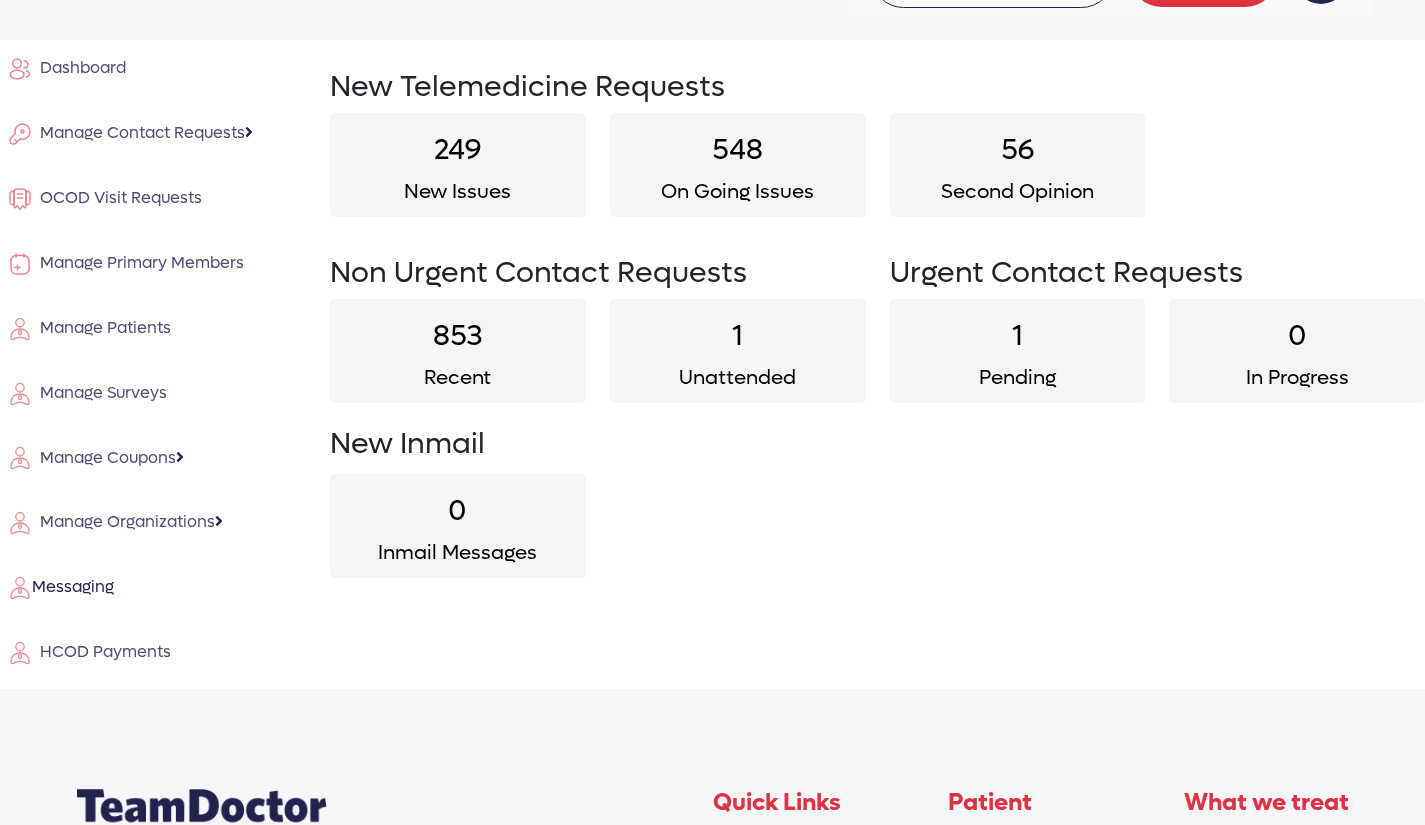 scroll, scrollTop: 78, scrollLeft: 0, axis: vertical 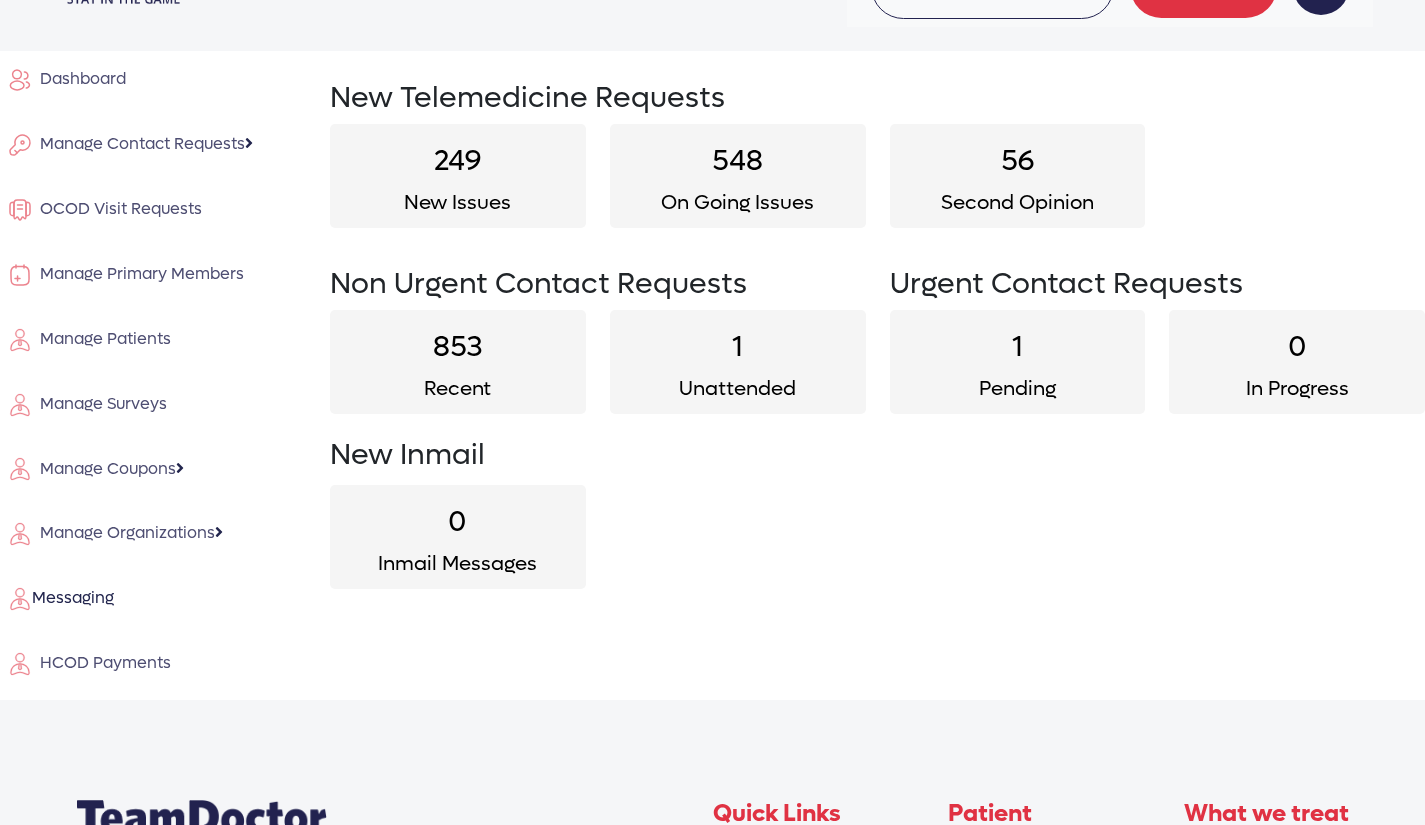 click on "1 Pending" at bounding box center [1018, 362] 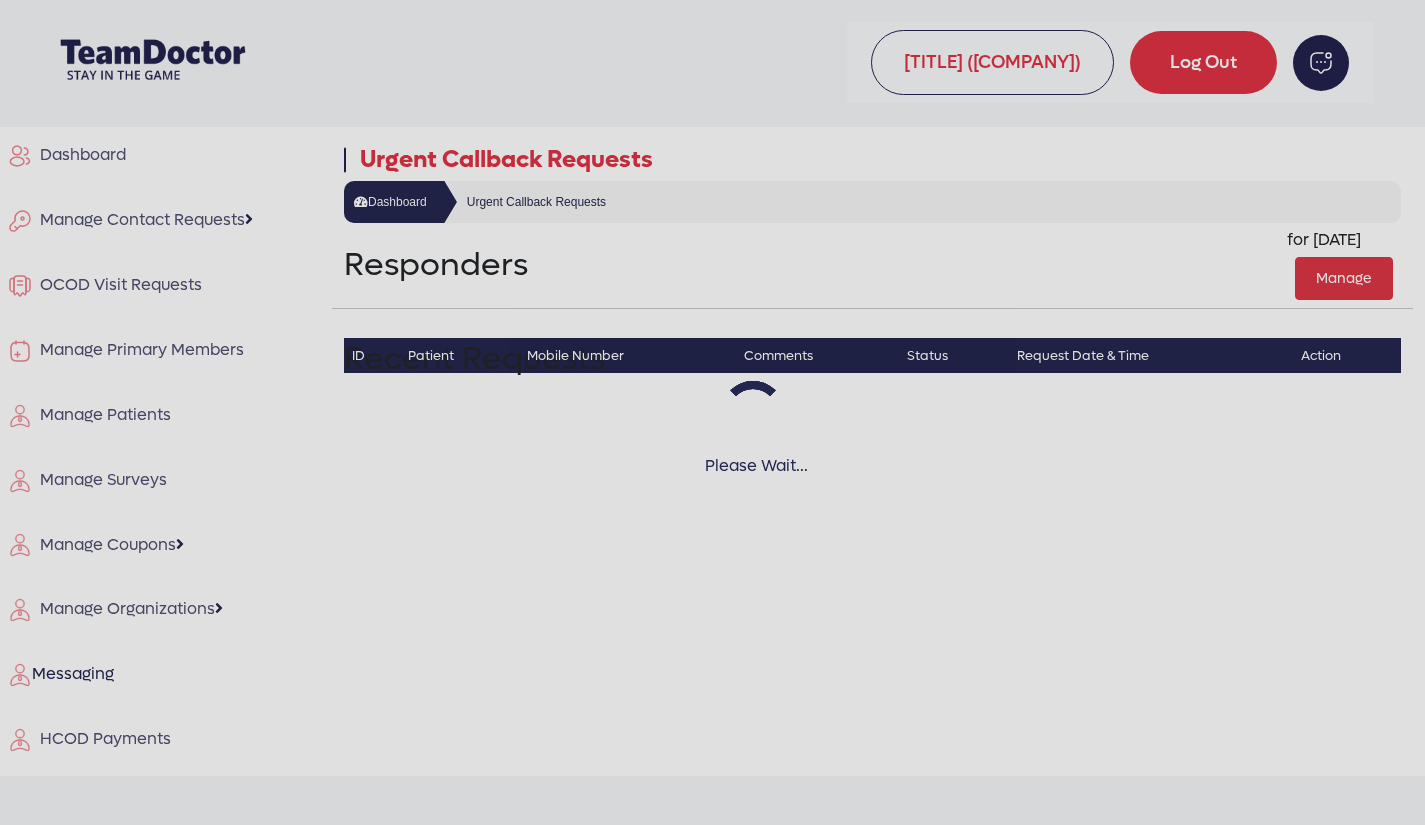 scroll, scrollTop: 0, scrollLeft: 0, axis: both 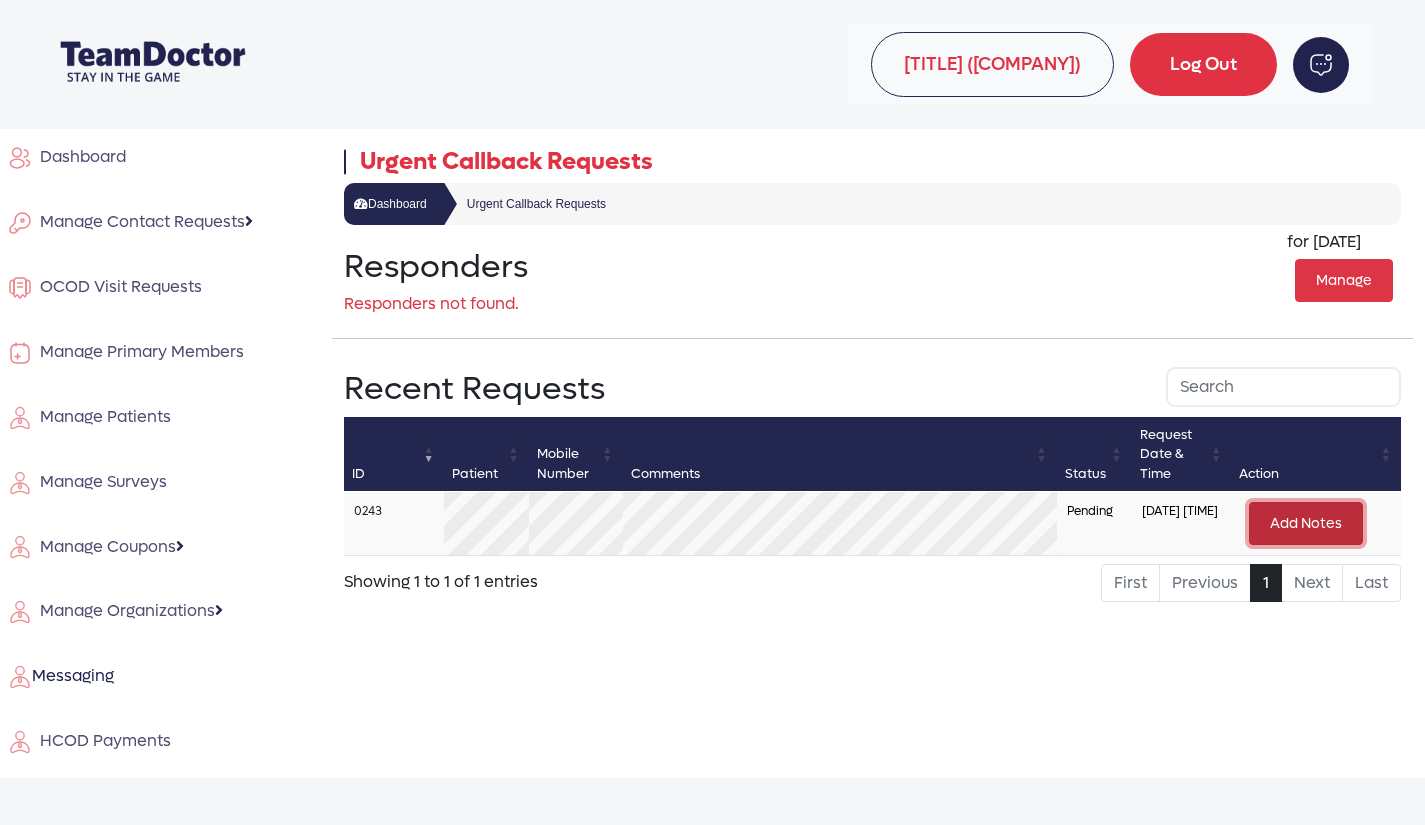 click on "Add Notes" at bounding box center [1306, 523] 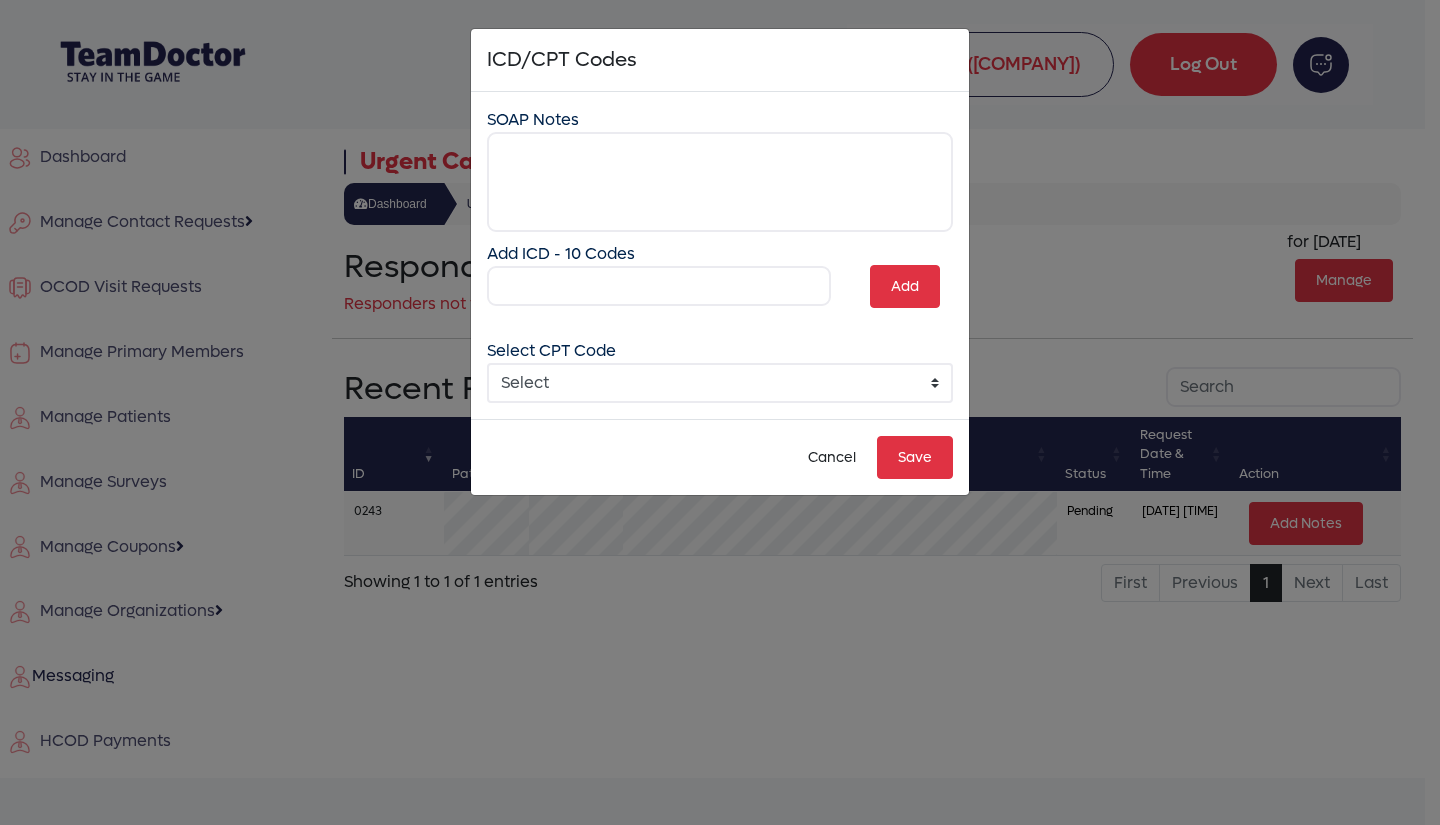 click on "ICD/CPT Codes × SOAP Notes Add ICD - 10 Codes Add  Select CPT Code  Select  99241 - Online Digital E/M 5-10 min   99242 - Online Digital E/M 11-20 min   99243 - Online Digital E/M 21+ min   99422 - Video   99442 - Telephonic  Cancel  Save" at bounding box center [720, 412] 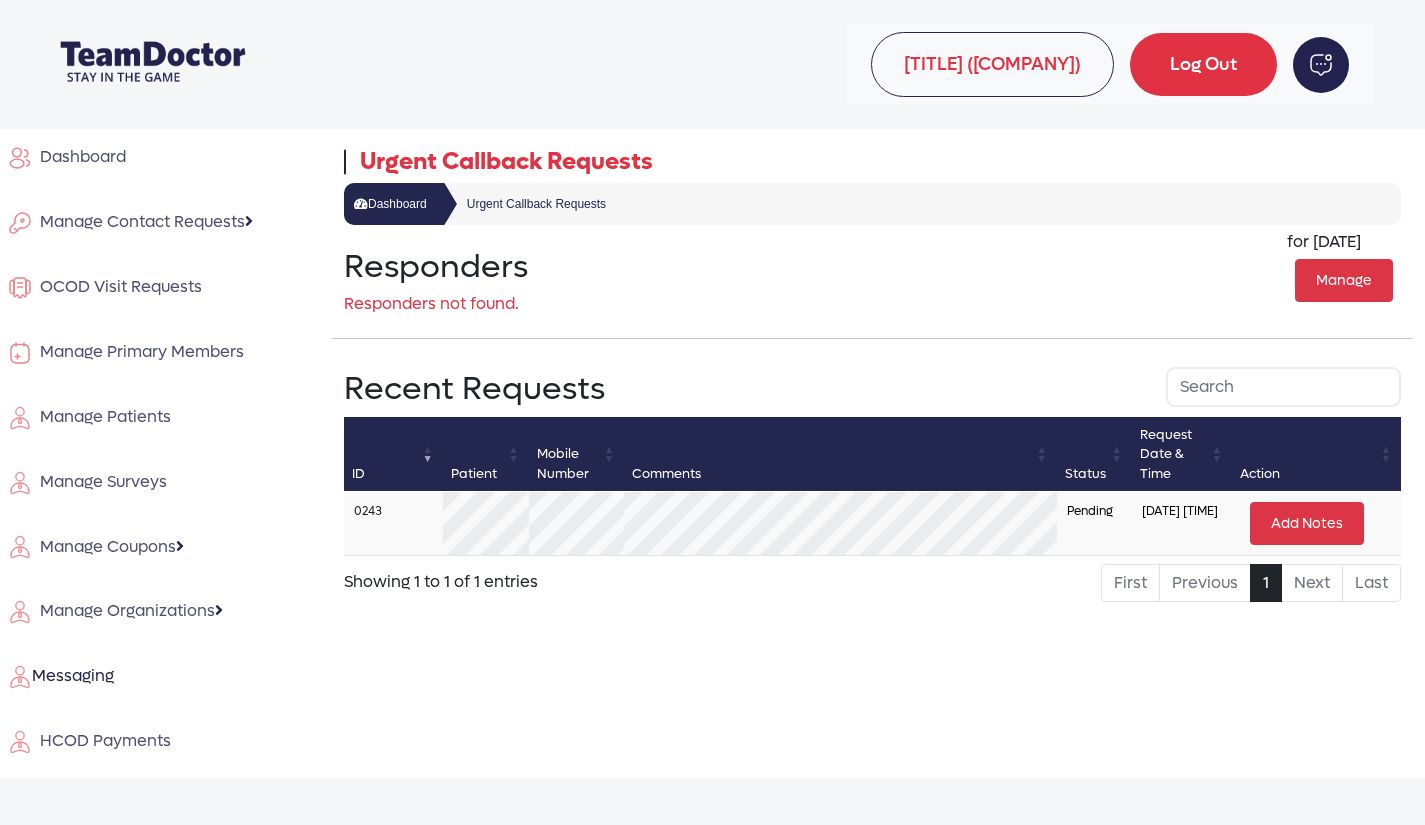 click on "Manage Primary Members" at bounding box center [138, 351] 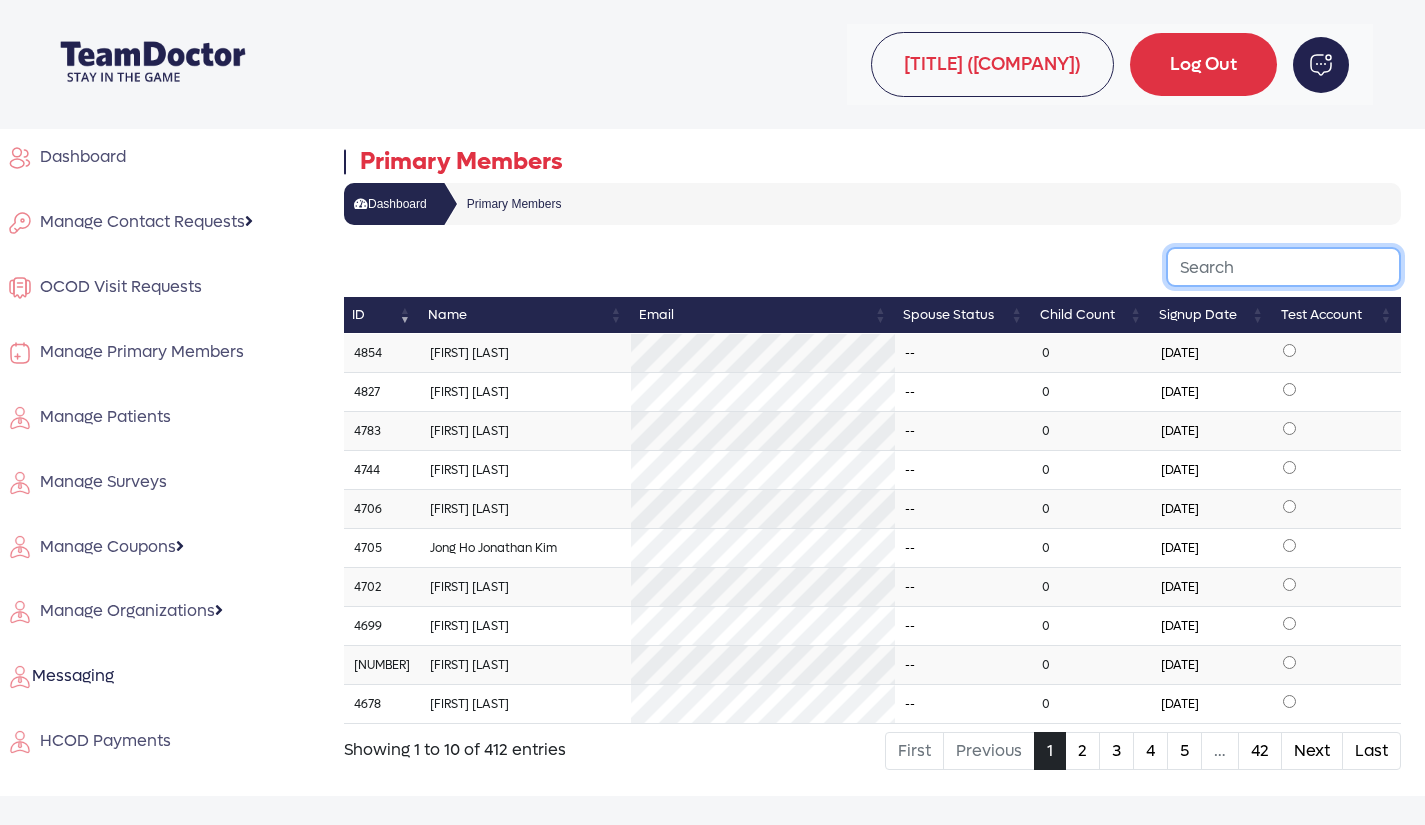 click at bounding box center [1283, 267] 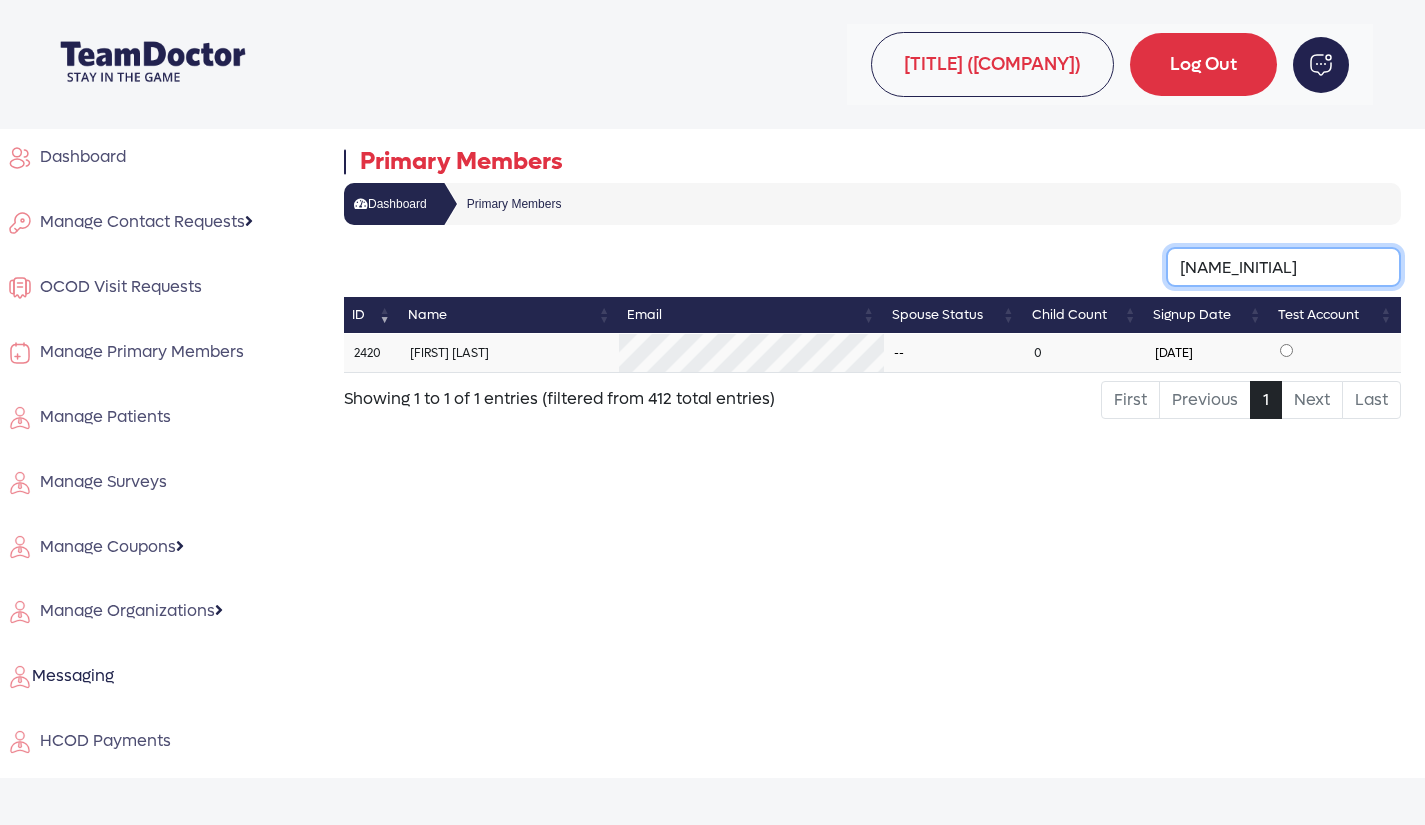 type on "[NAME_INITIAL]" 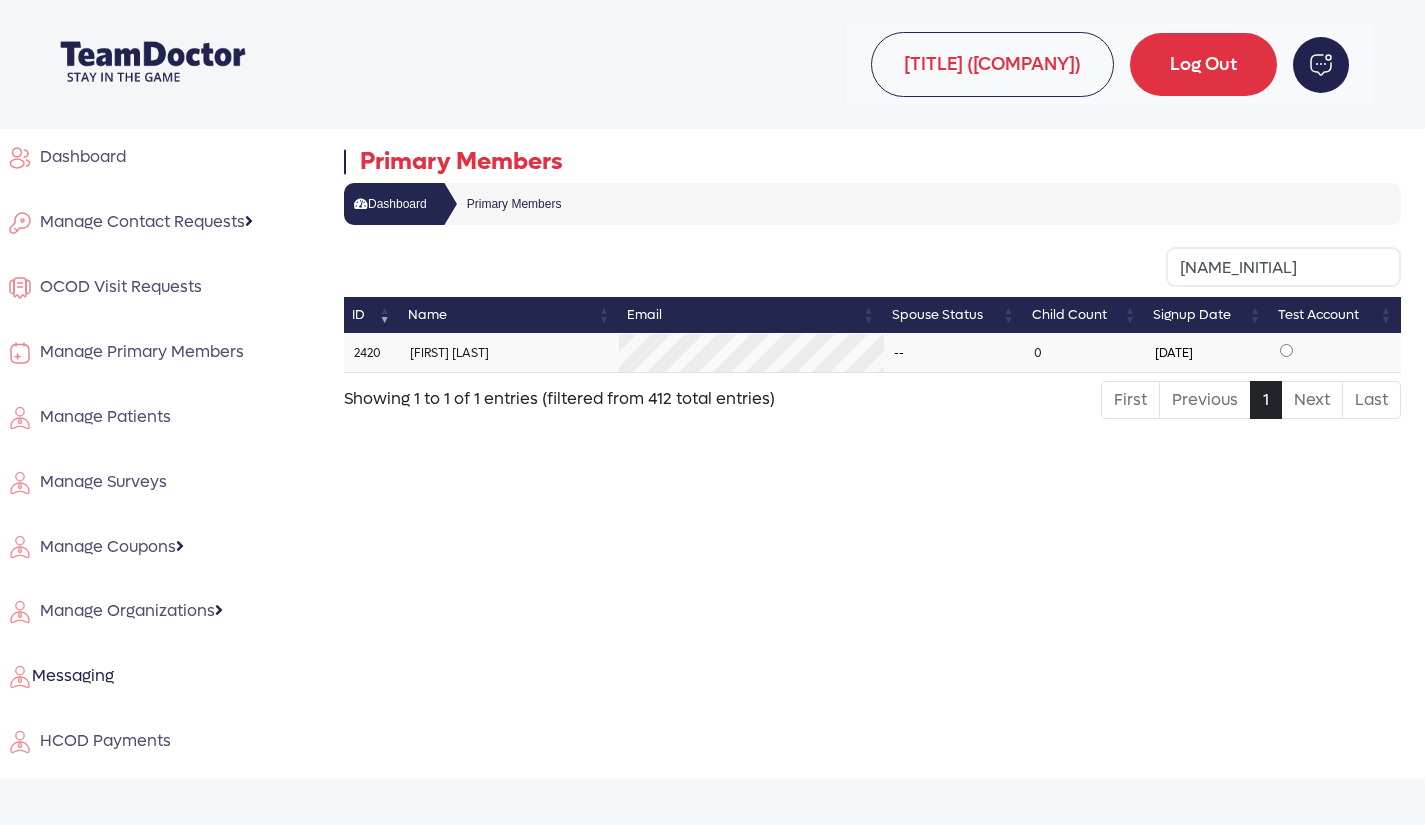 click on "2420" at bounding box center [367, 353] 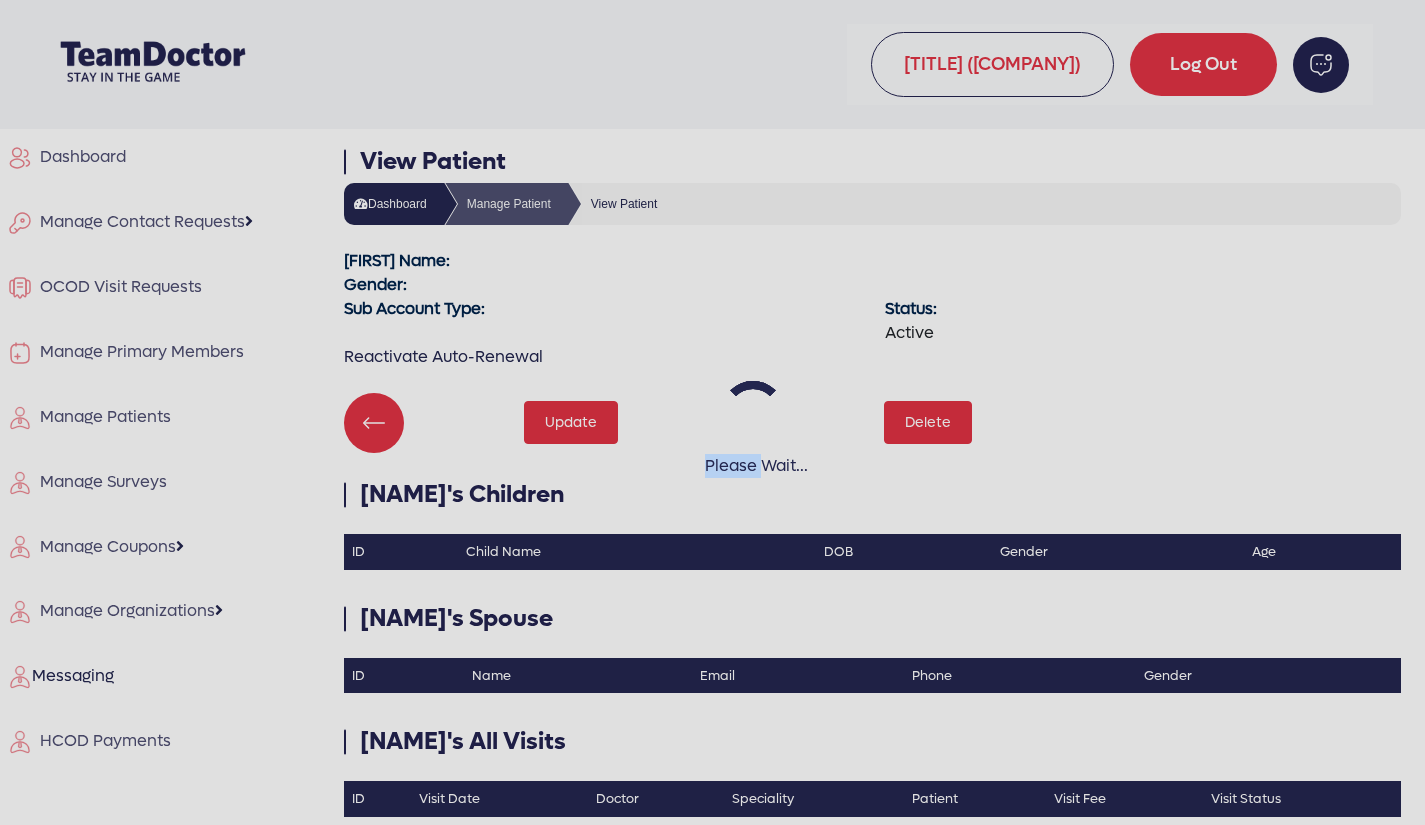 click on "Please Wait..." at bounding box center [712, 412] 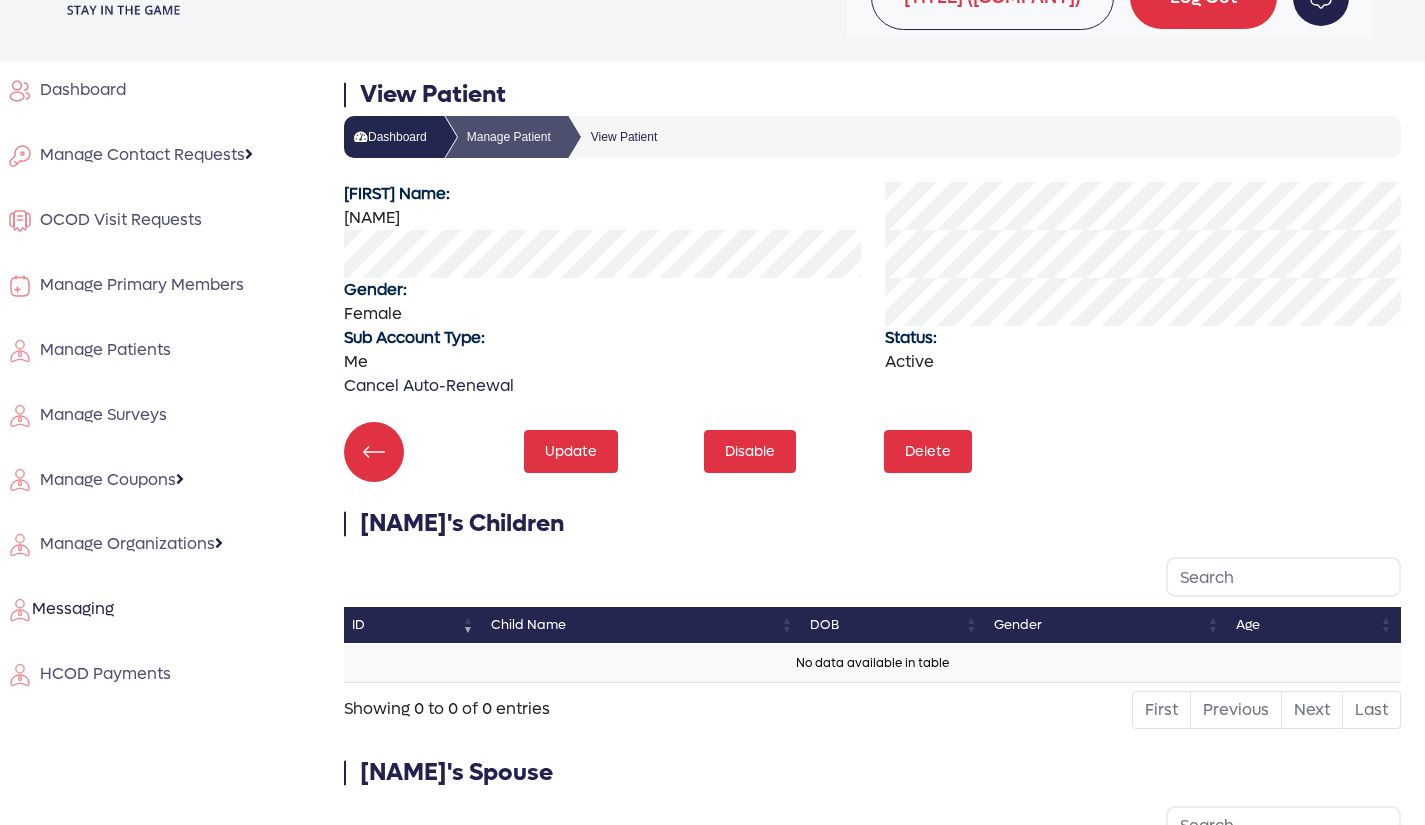 scroll, scrollTop: 0, scrollLeft: 0, axis: both 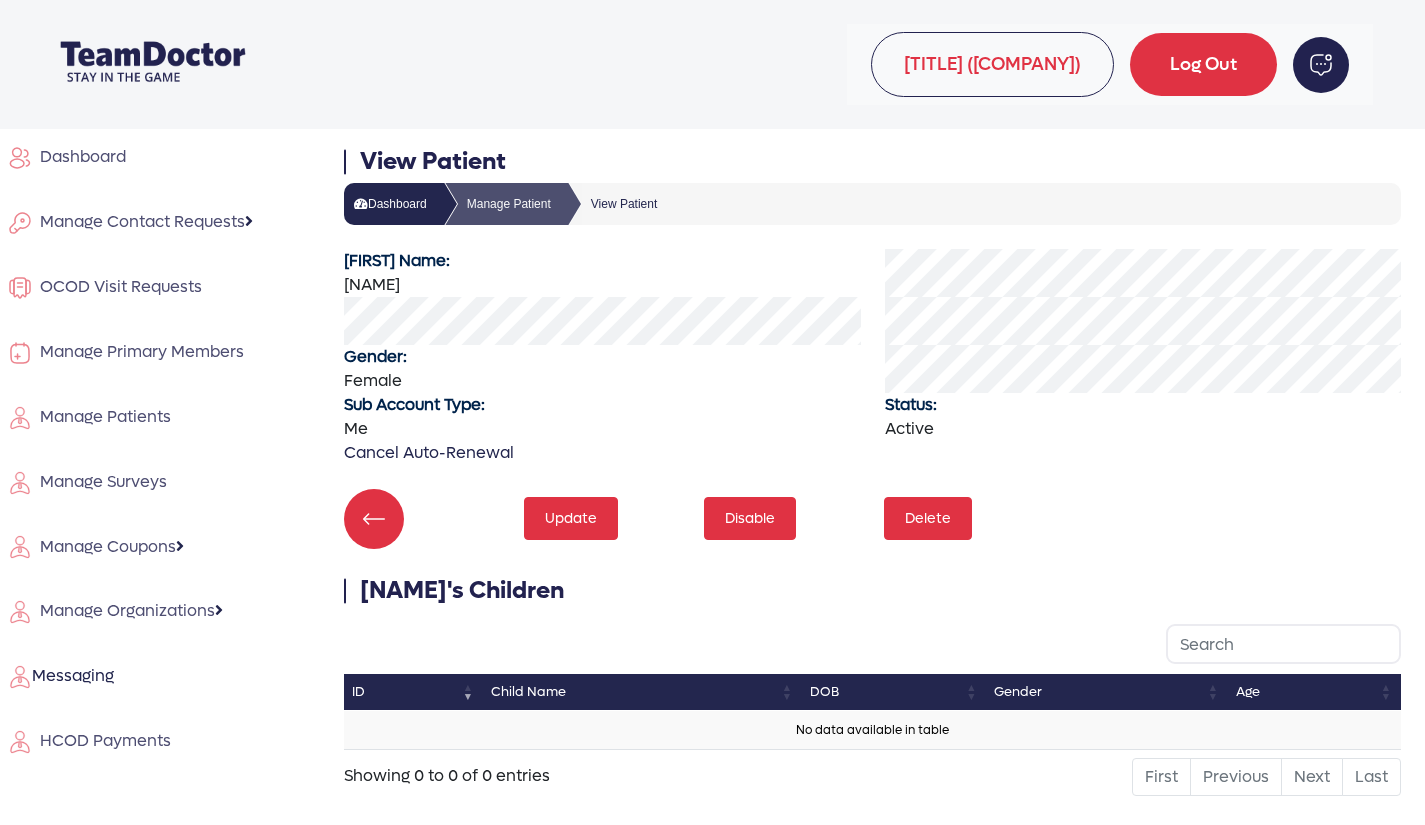 click on "Dashboard" at bounding box center [79, 156] 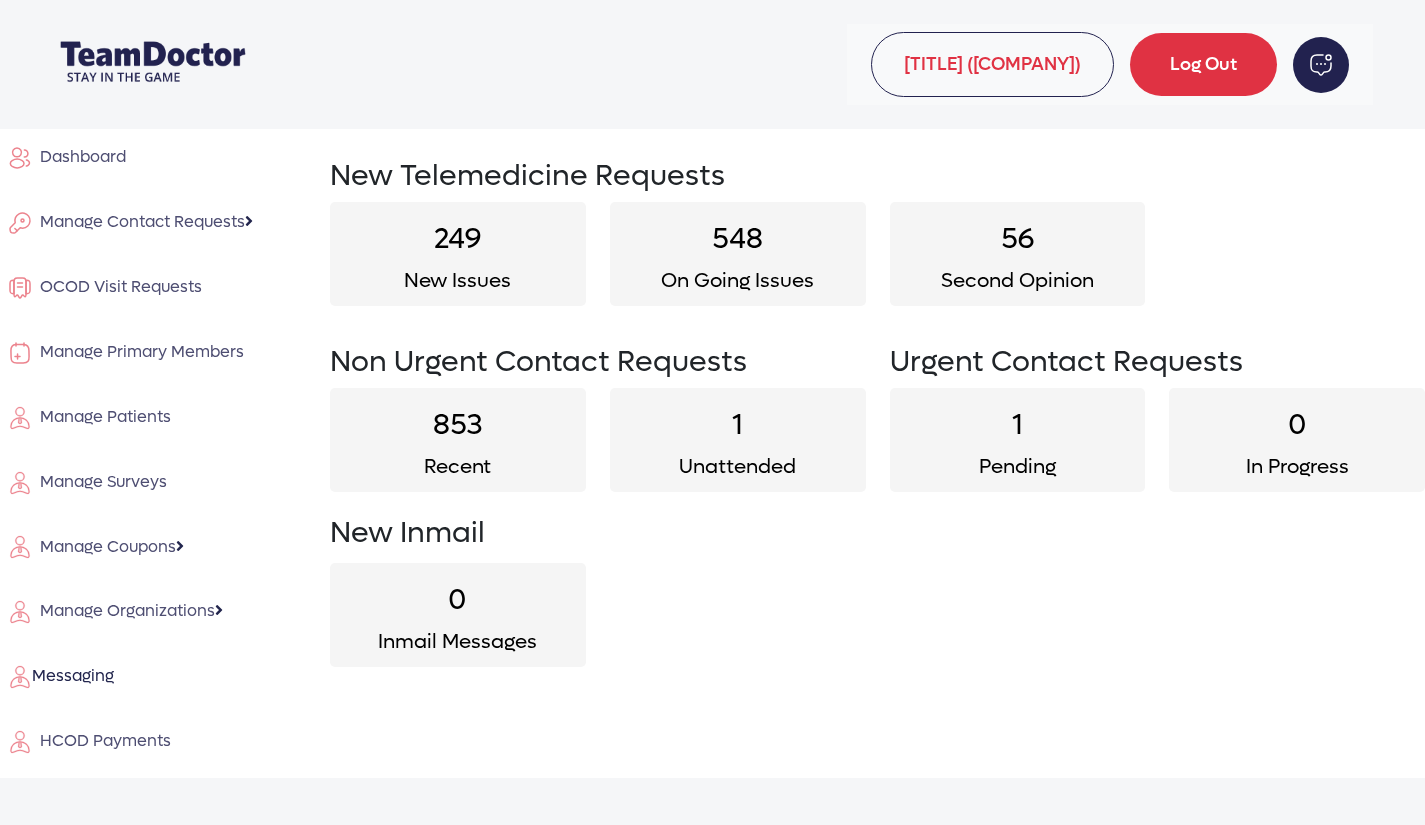 click on "1" at bounding box center [738, 425] 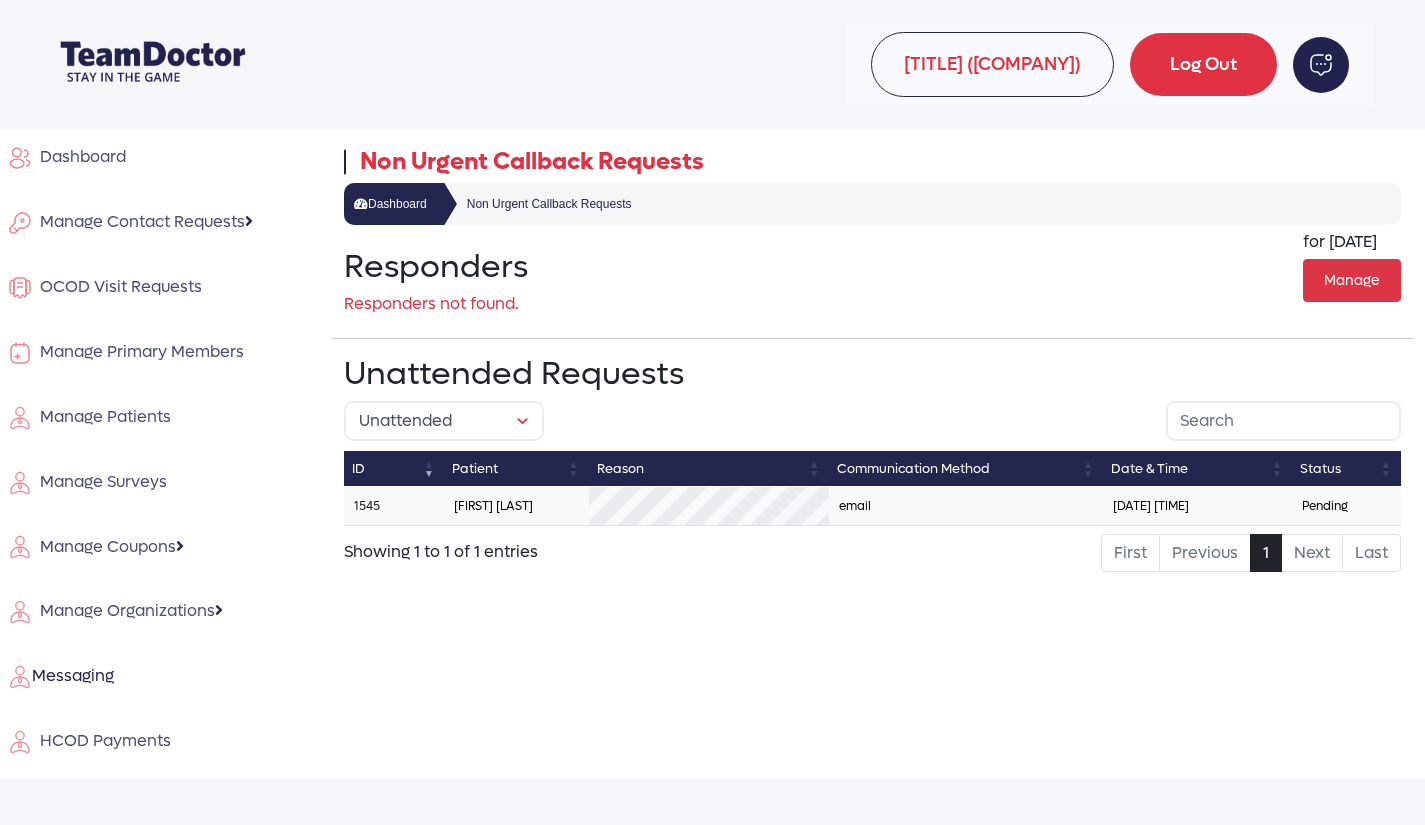click on "1545" at bounding box center (367, 506) 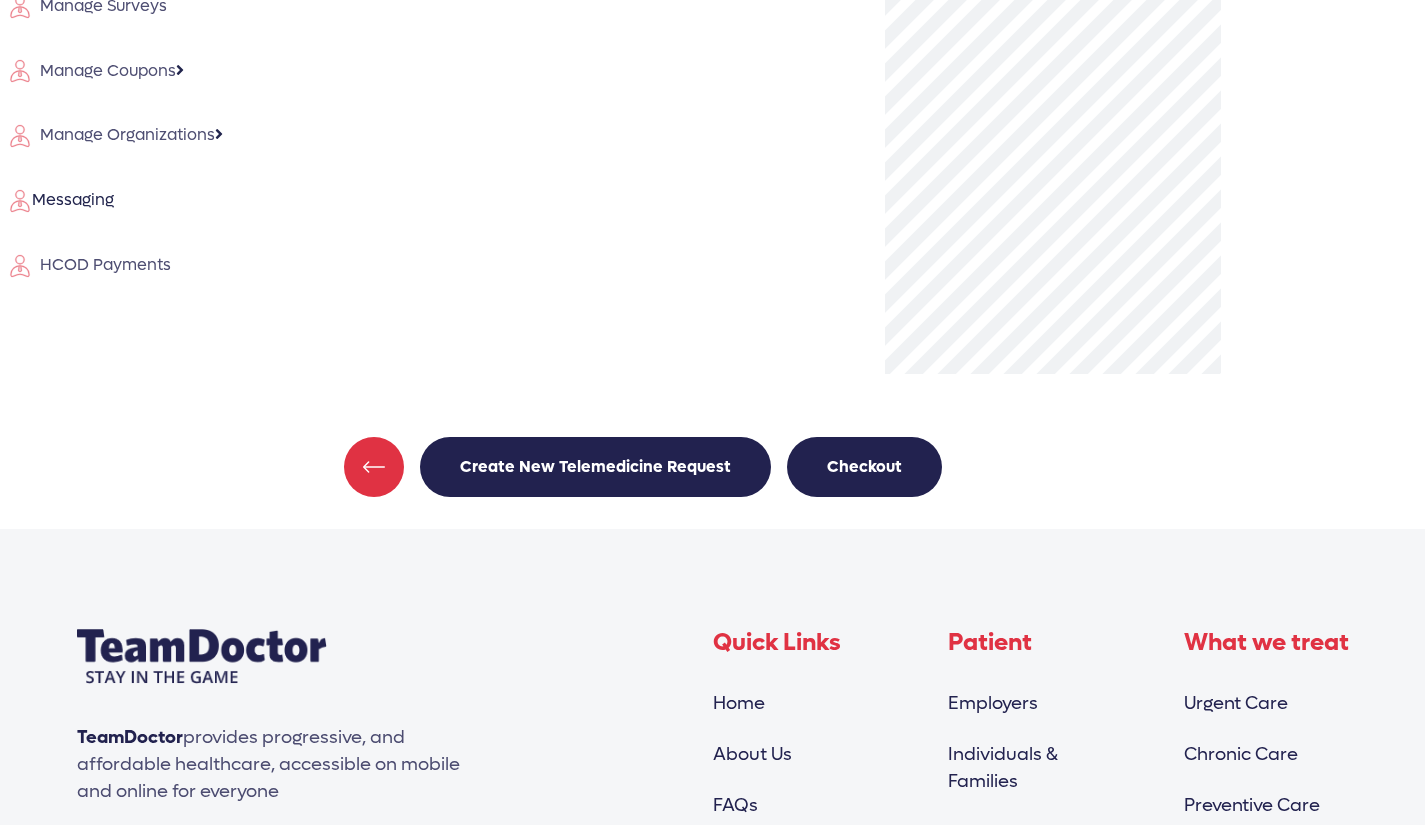 scroll, scrollTop: 477, scrollLeft: 0, axis: vertical 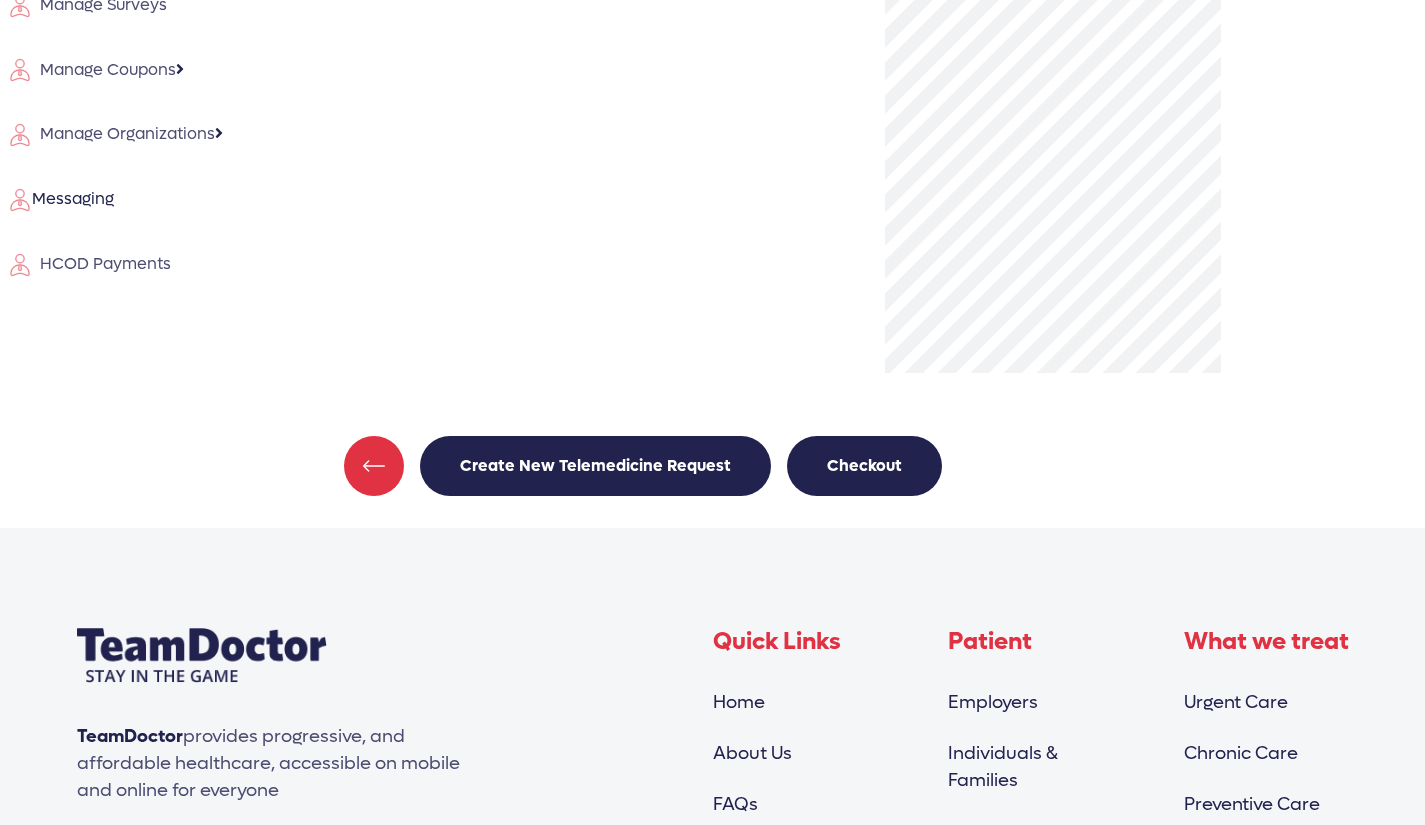 click on "Checkout" at bounding box center (864, 466) 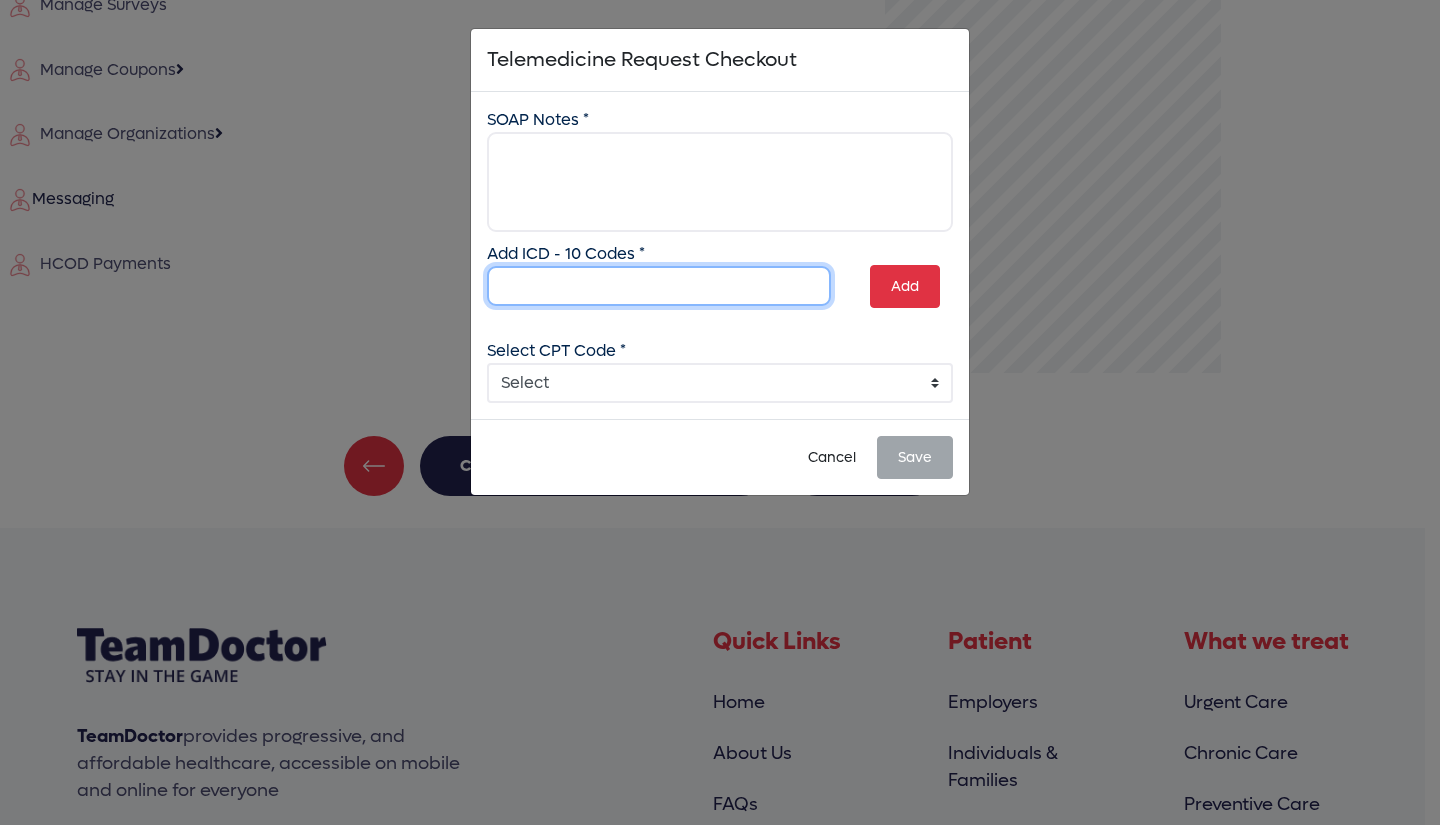 click at bounding box center [659, 286] 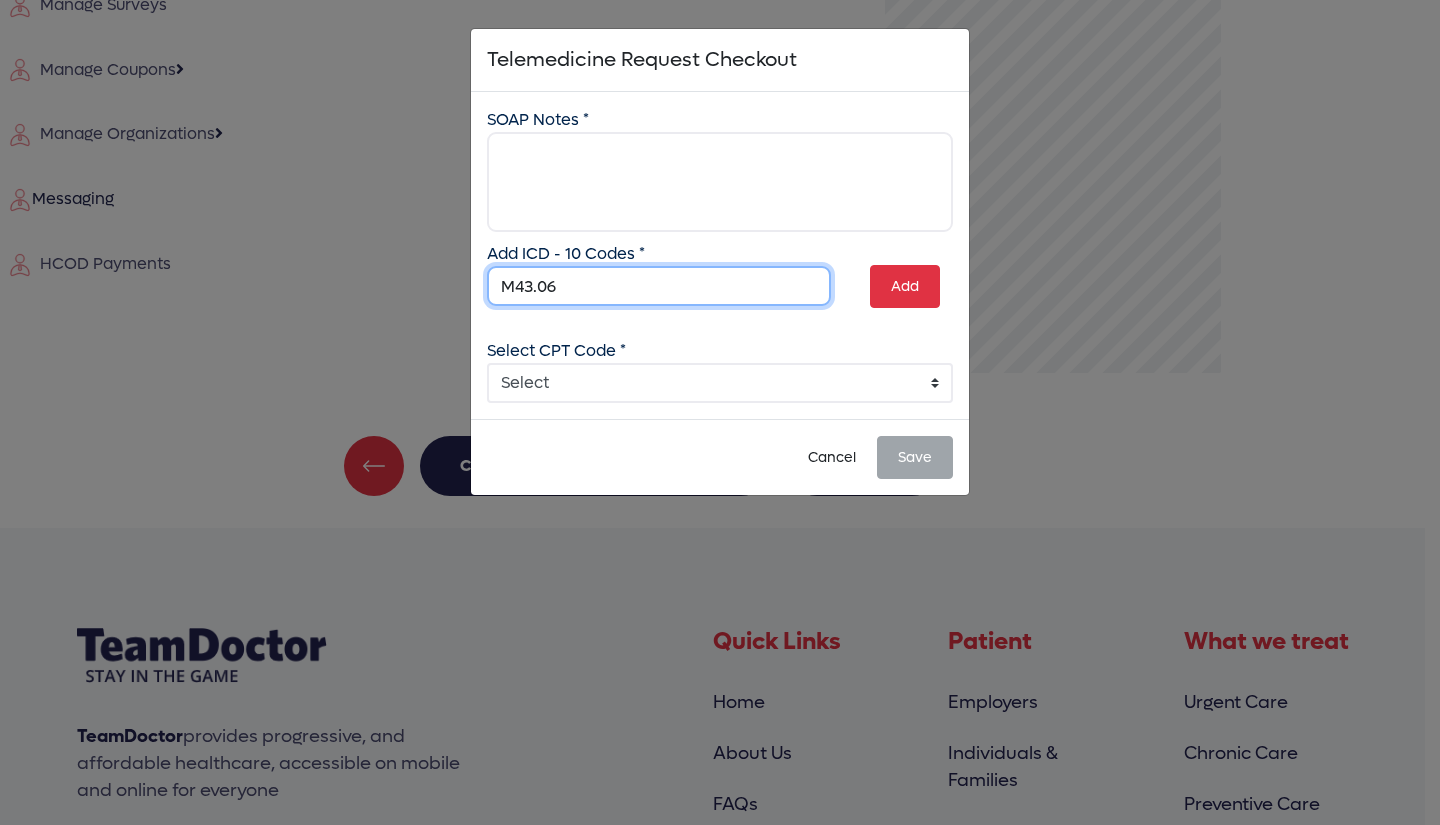 type on "M43.06" 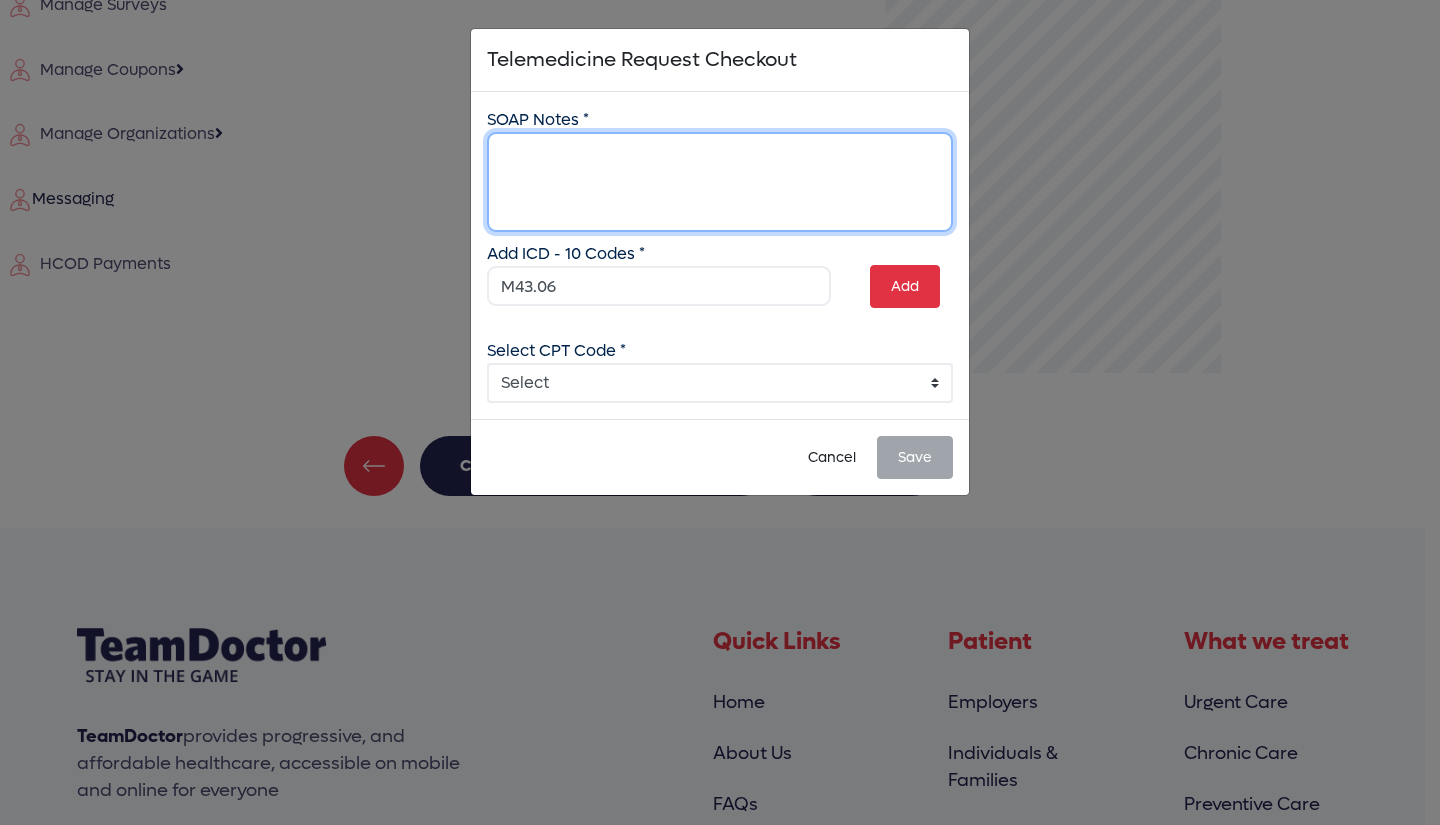 click at bounding box center (720, 182) 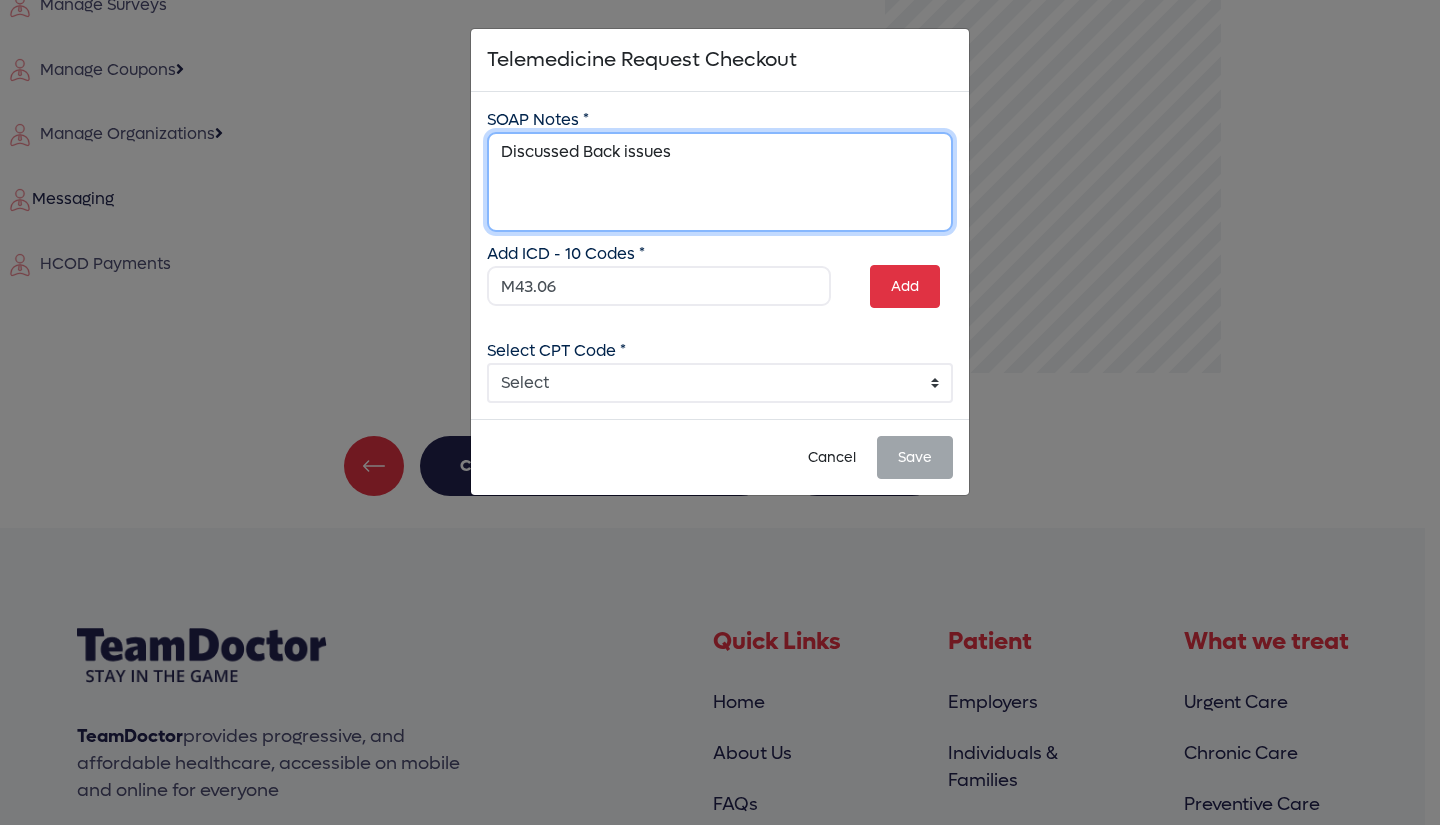 type on "Discussed Back issues" 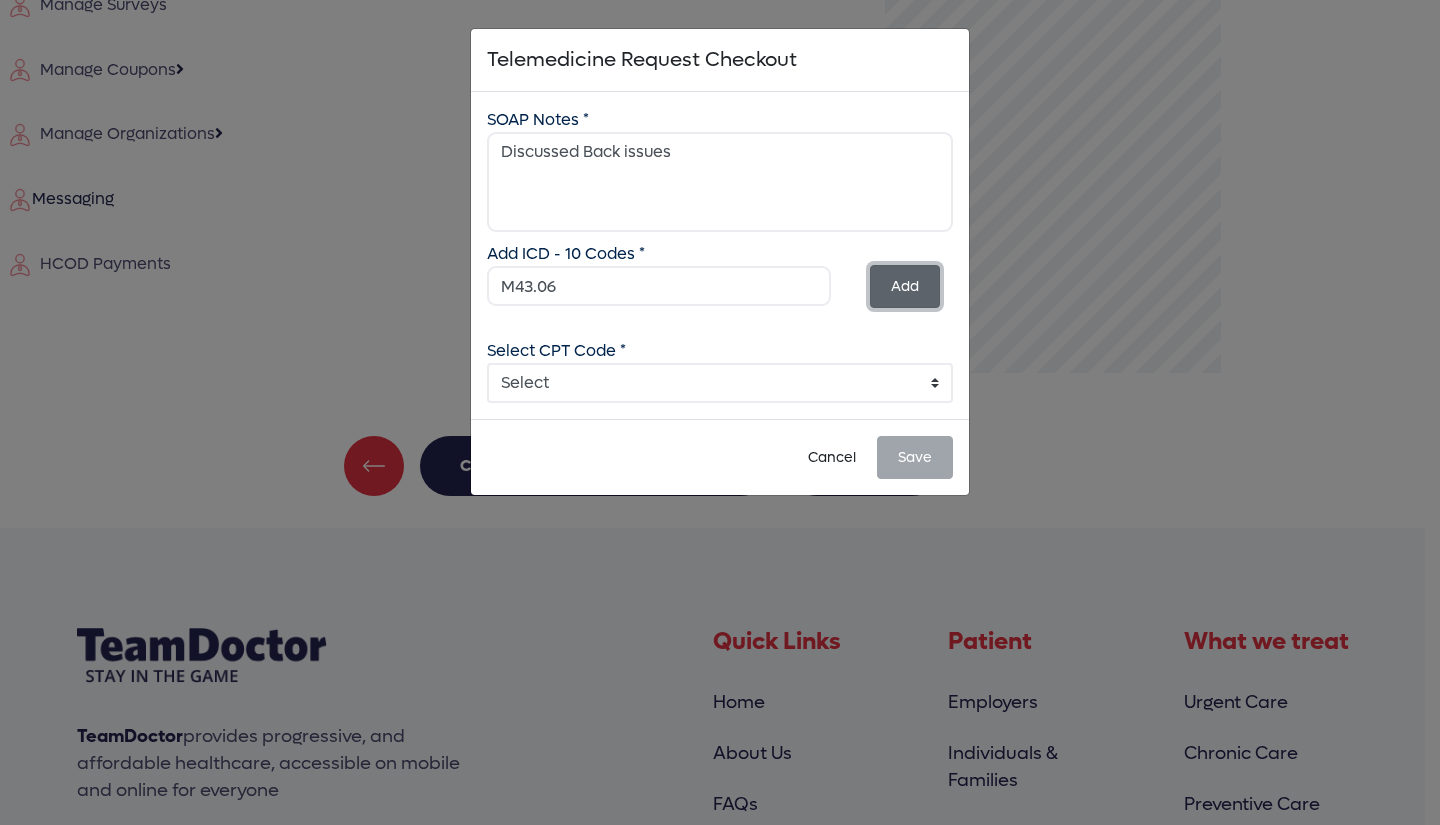 click on "Add" at bounding box center (905, 286) 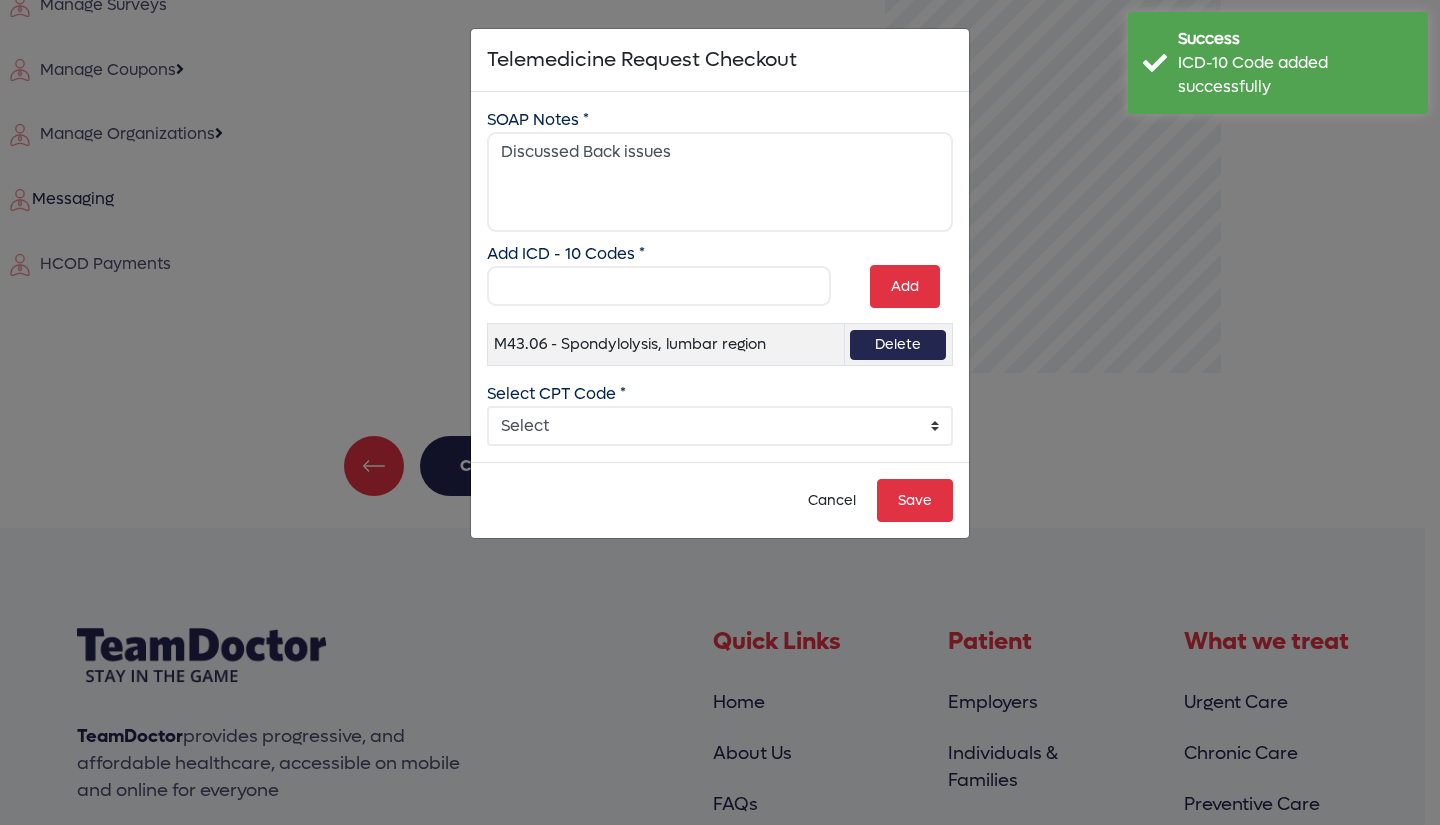 click on "Select  99241 - Online Digital E/M 5-10 min   99242 - Online Digital E/M 11-20 min   99243 - Online Digital E/M 21+ min   99422 - Video   99442 - Telephonic" at bounding box center [720, 426] 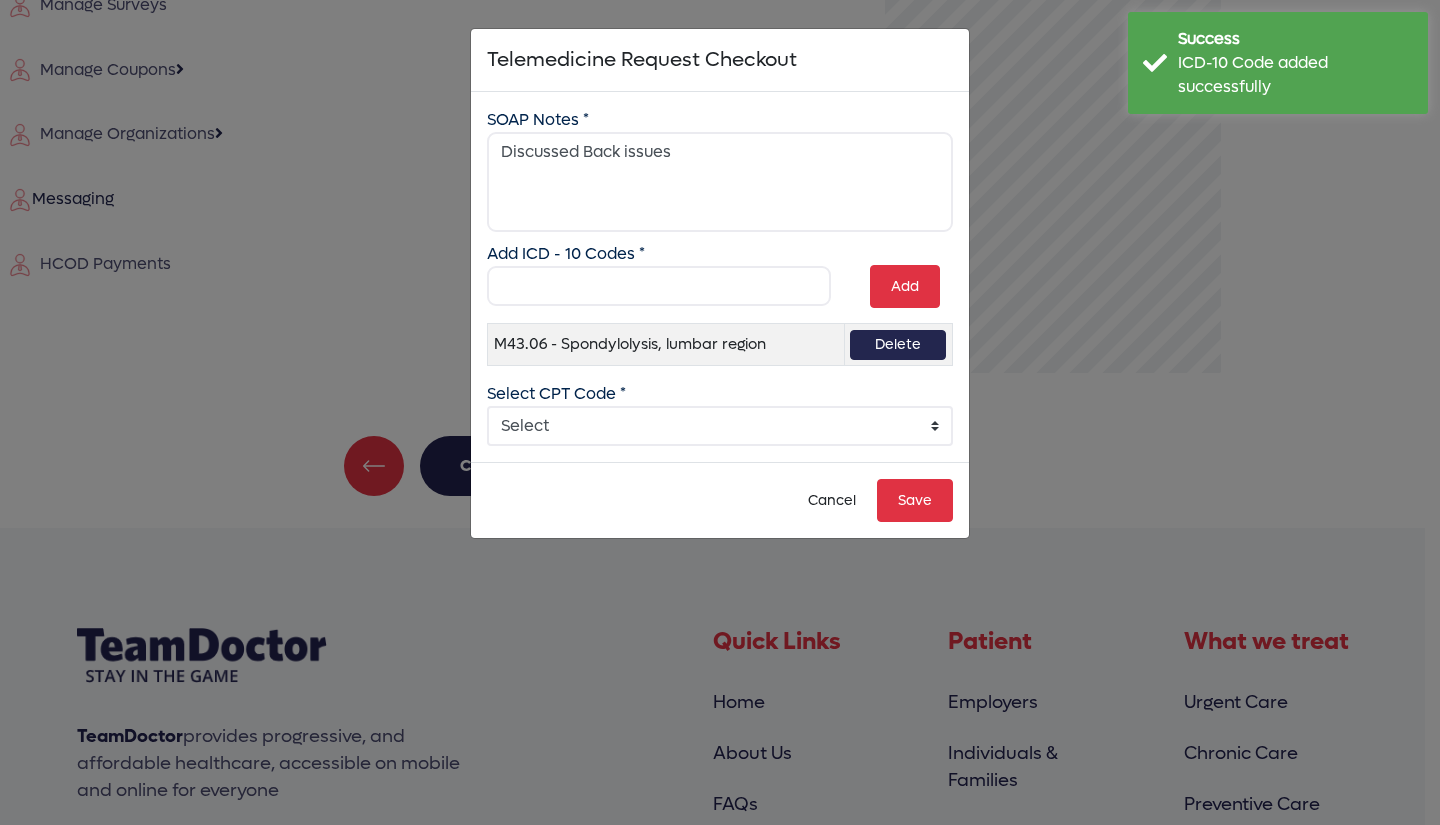 select on "5: 5" 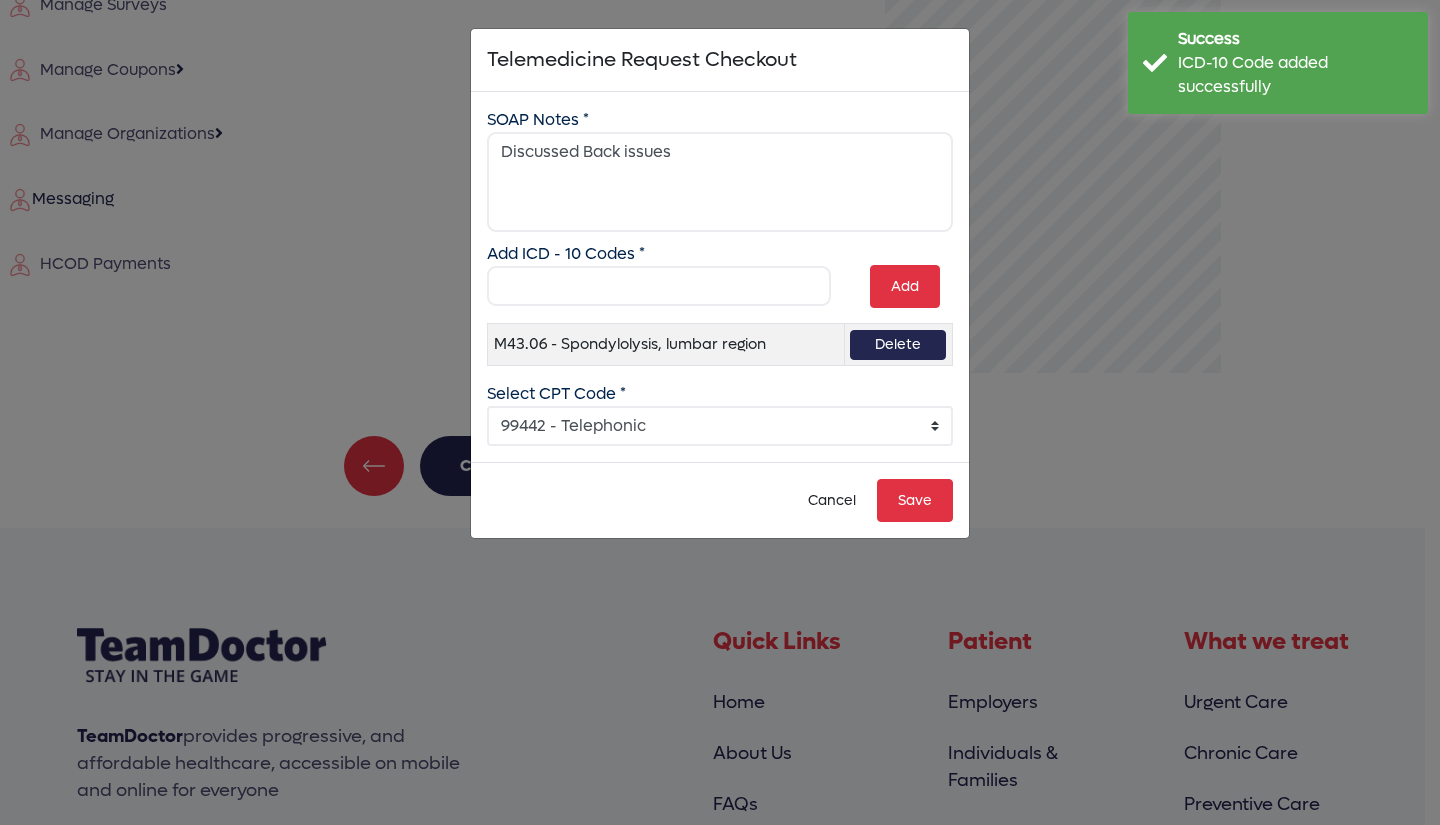 click on "Select  99241 - Online Digital E/M 5-10 min   99242 - Online Digital E/M 11-20 min   99243 - Online Digital E/M 21+ min   99422 - Video   99442 - Telephonic" at bounding box center (720, 426) 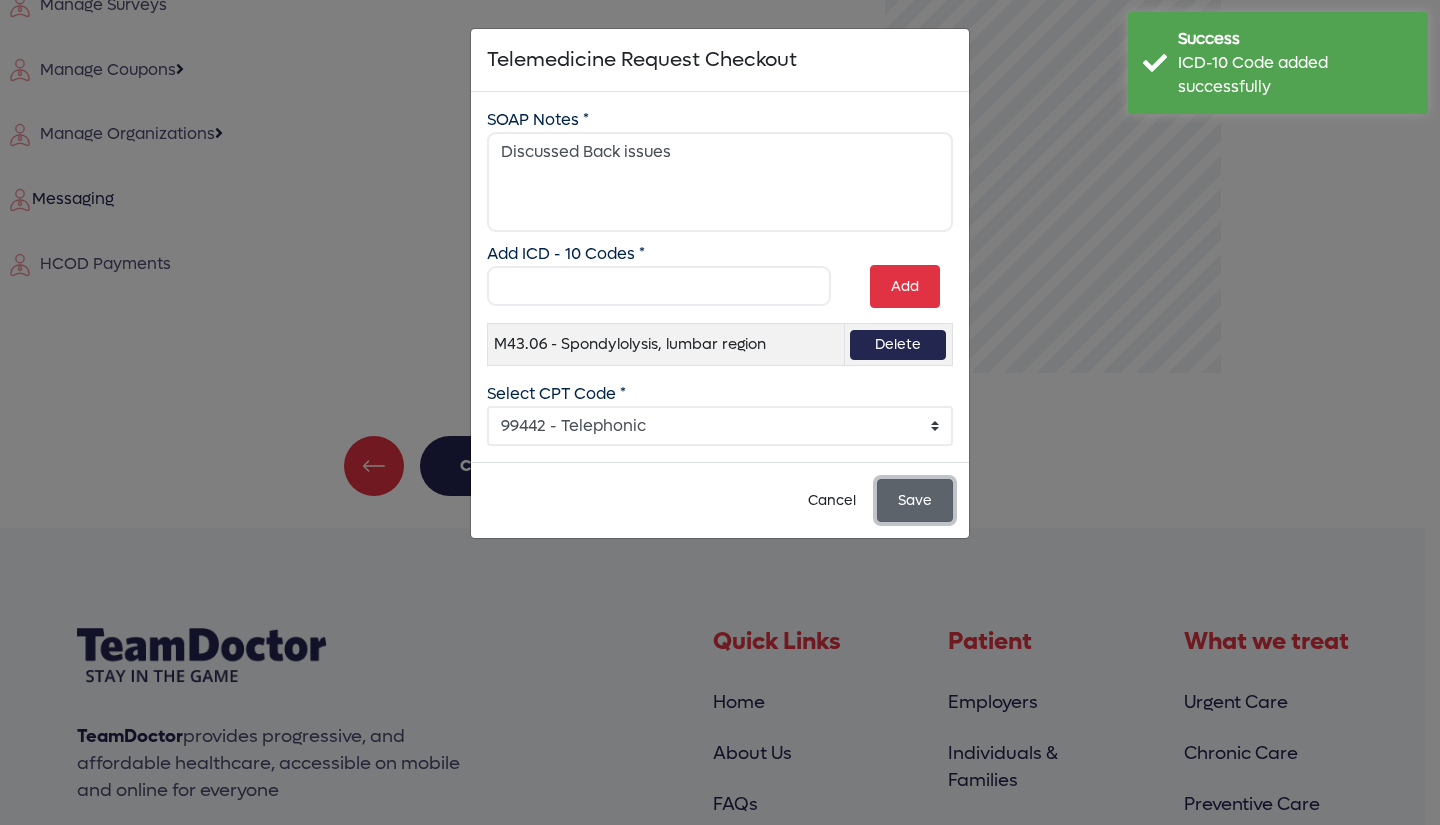 click on "Save" at bounding box center [915, 500] 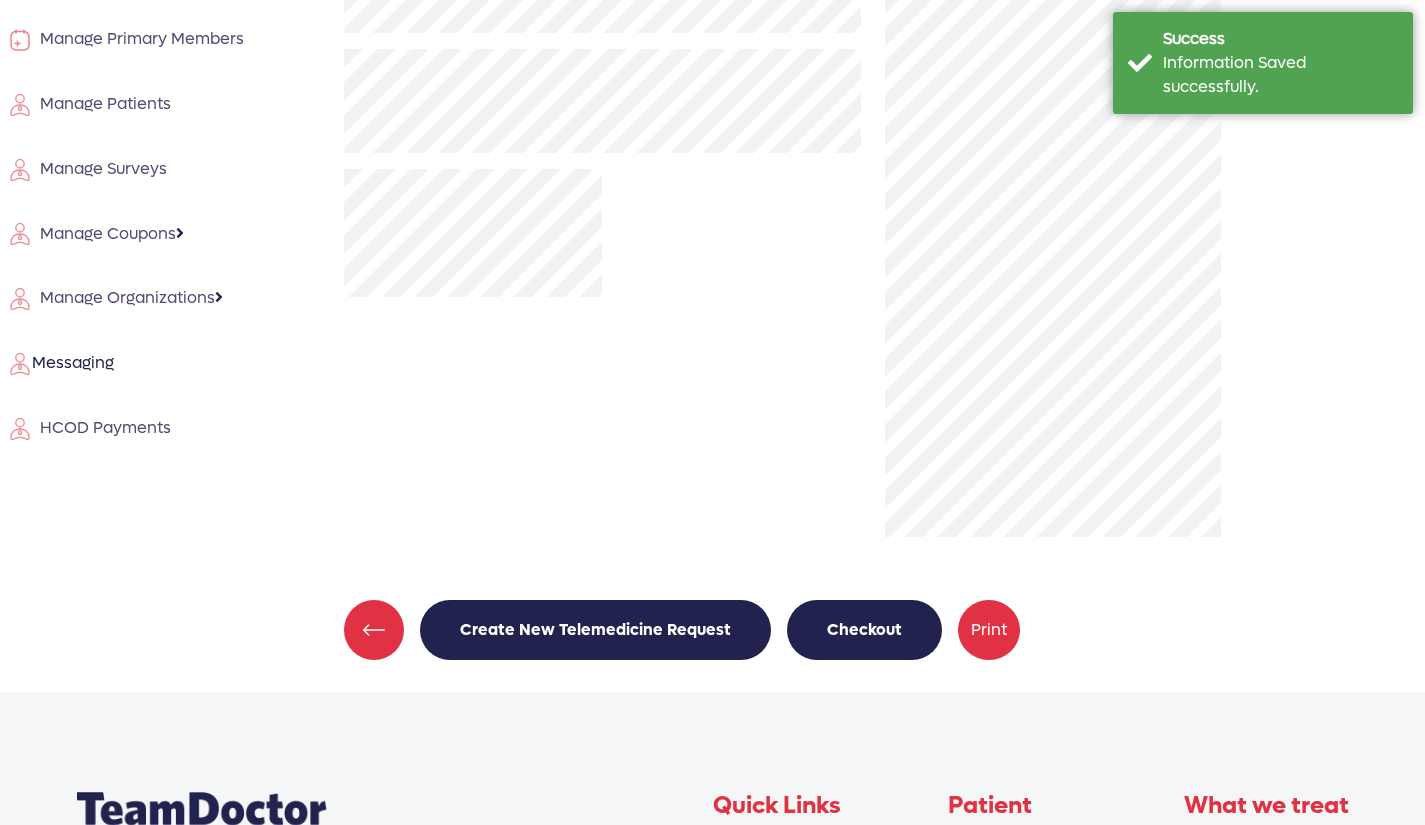 scroll, scrollTop: 0, scrollLeft: 0, axis: both 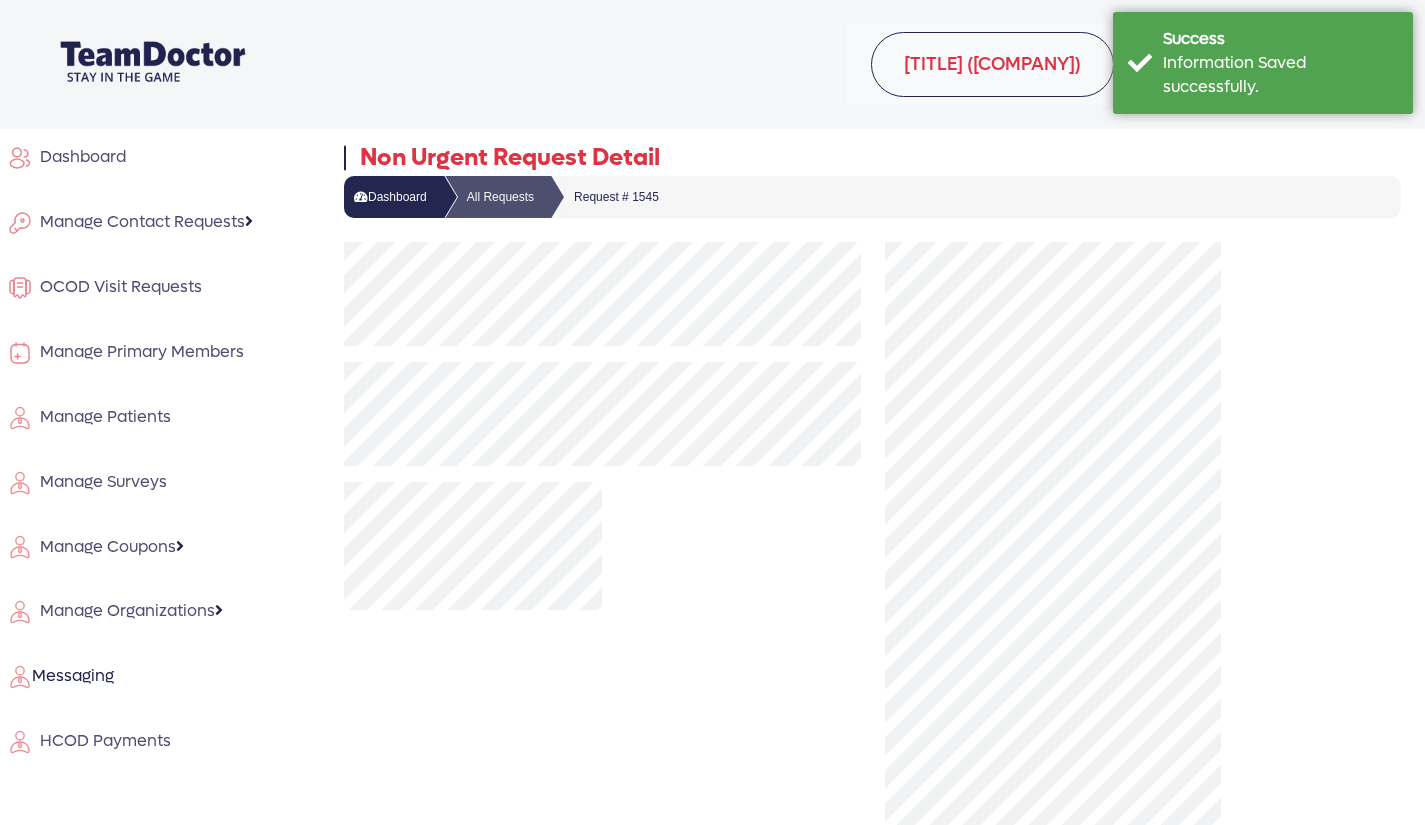 click on "Dashboard" at bounding box center (140, 157) 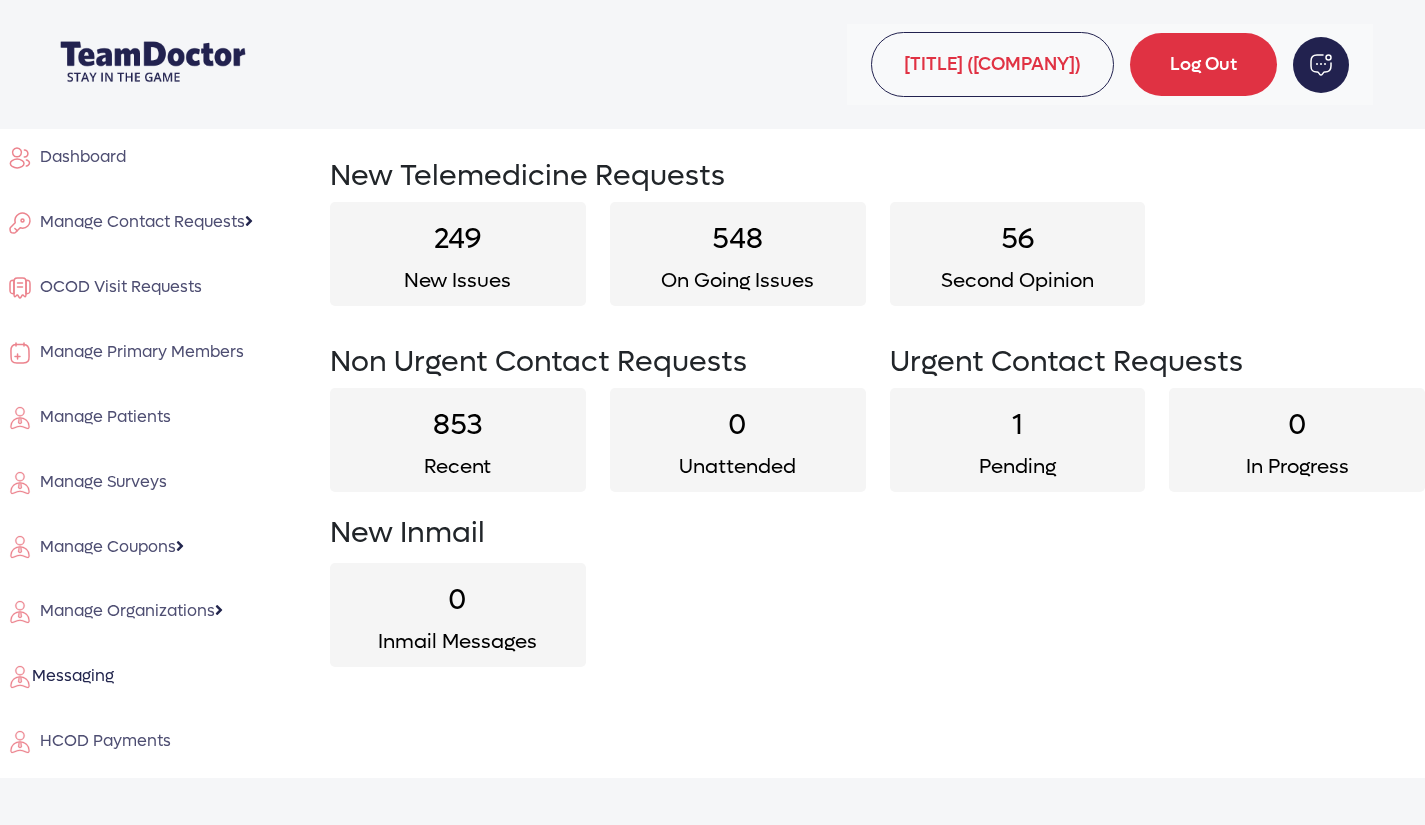 click on "1" at bounding box center [1018, 425] 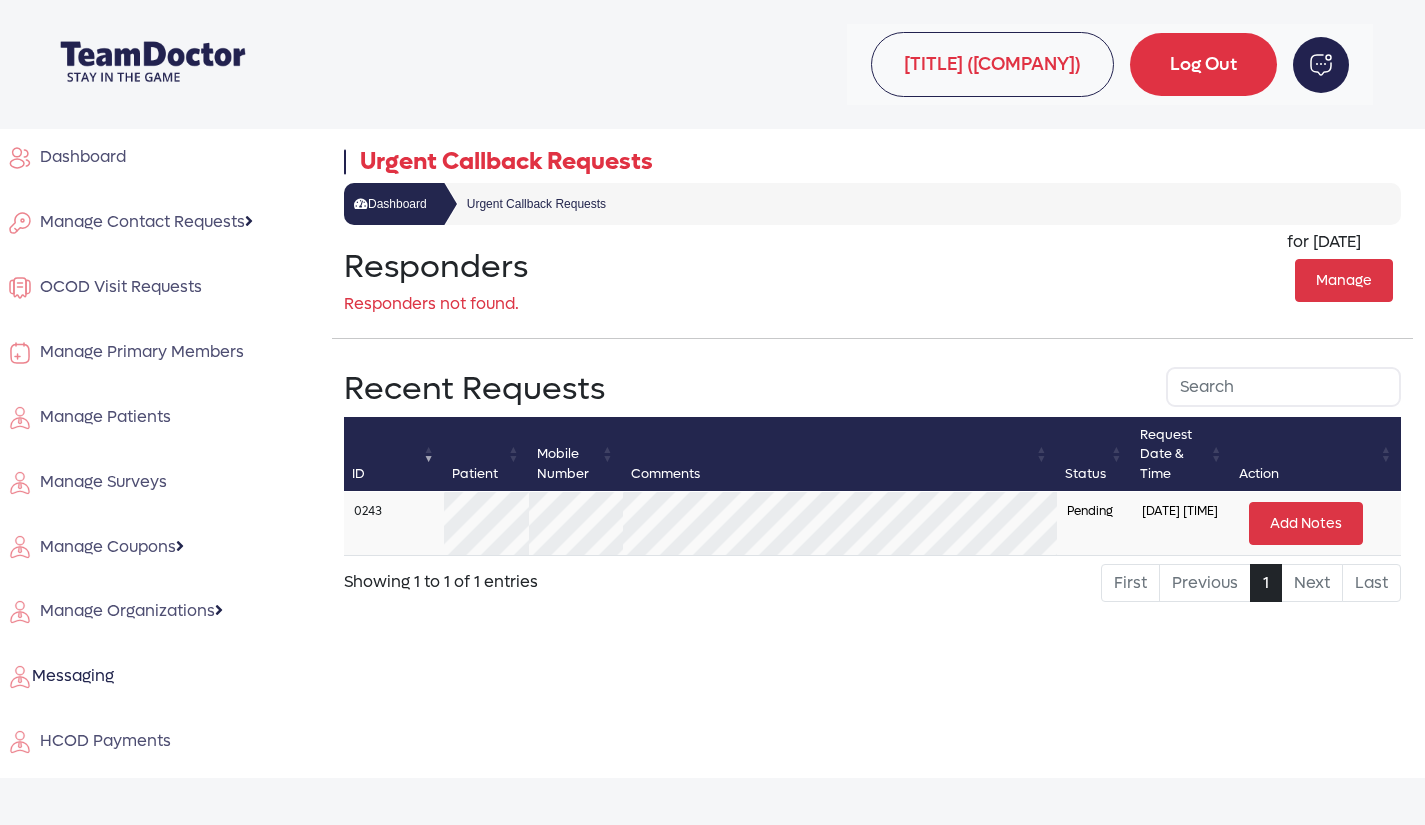 click on "0243" at bounding box center [368, 511] 